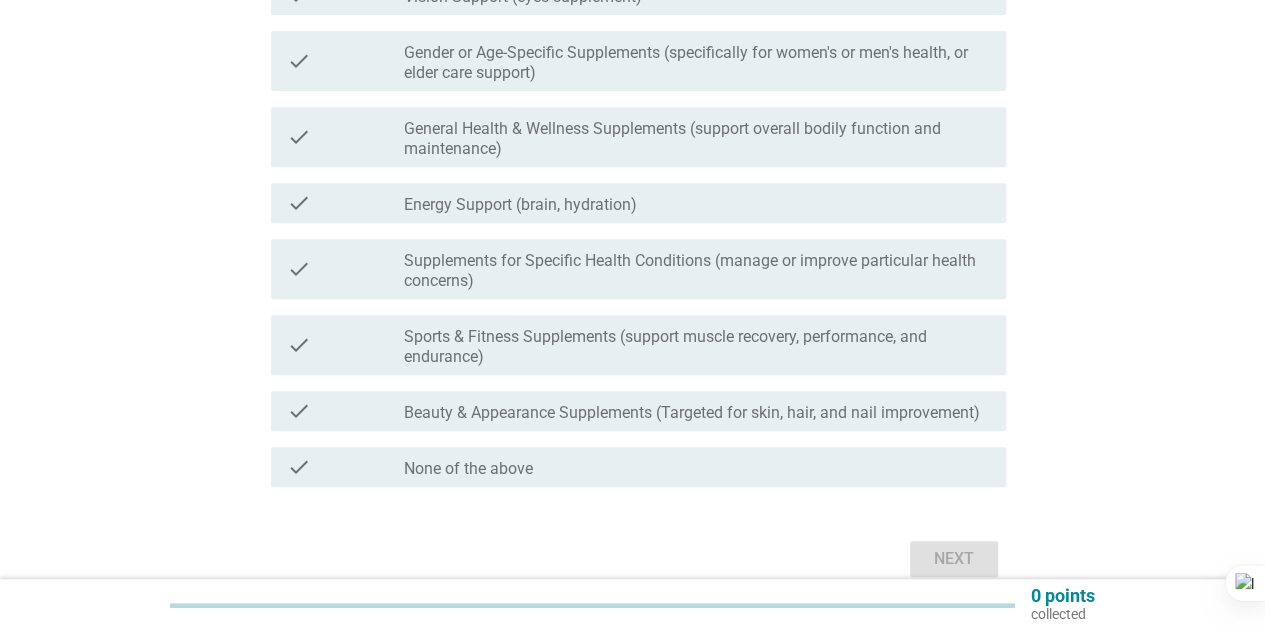 scroll, scrollTop: 400, scrollLeft: 0, axis: vertical 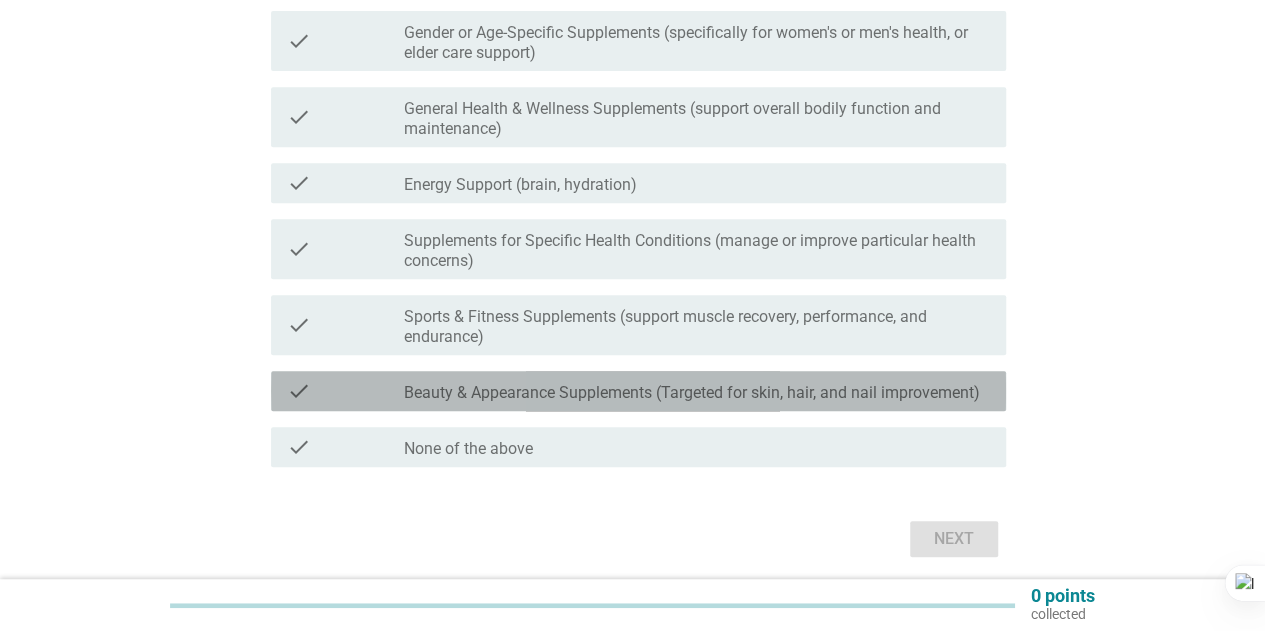 click on "Beauty & Appearance Supplements (Targeted for skin, hair, and nail improvement)" at bounding box center (692, 393) 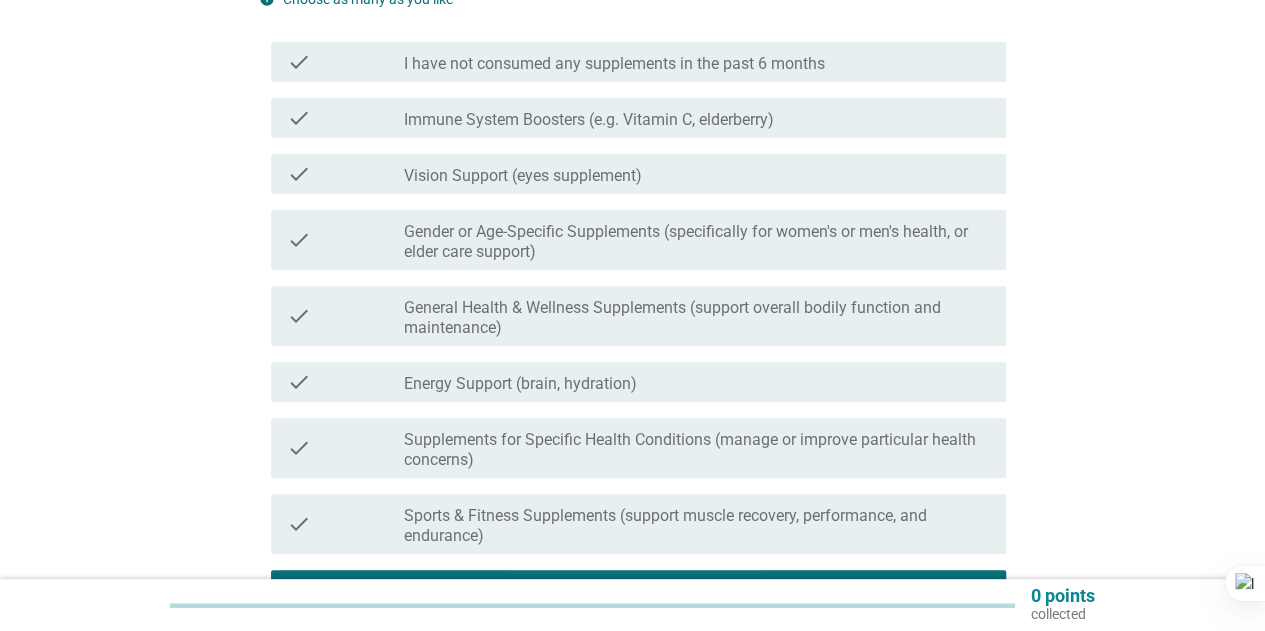 scroll, scrollTop: 200, scrollLeft: 0, axis: vertical 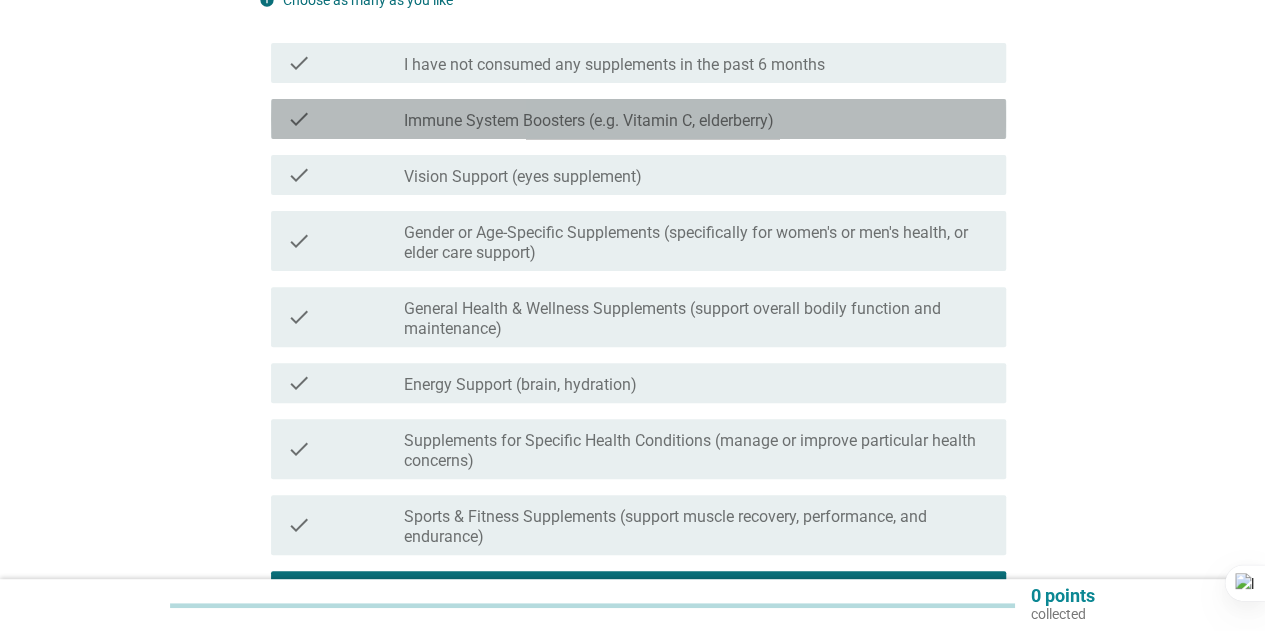 click on "Immune System Boosters (e.g. Vitamin C, elderberry)" at bounding box center (589, 121) 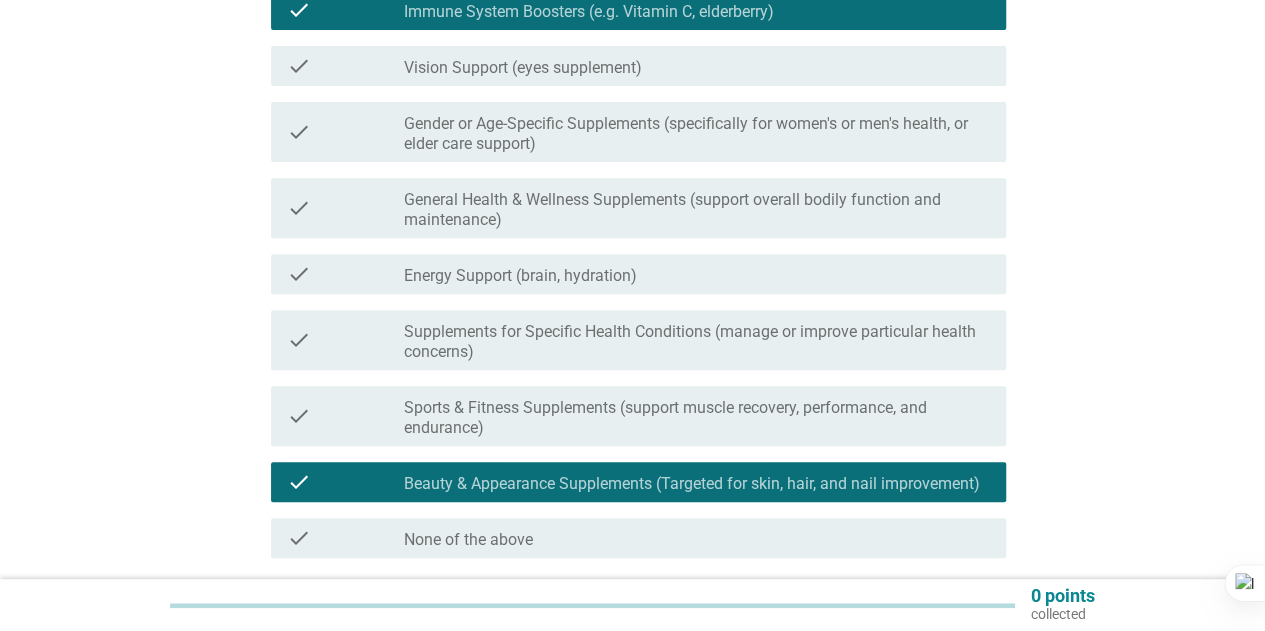 scroll, scrollTop: 400, scrollLeft: 0, axis: vertical 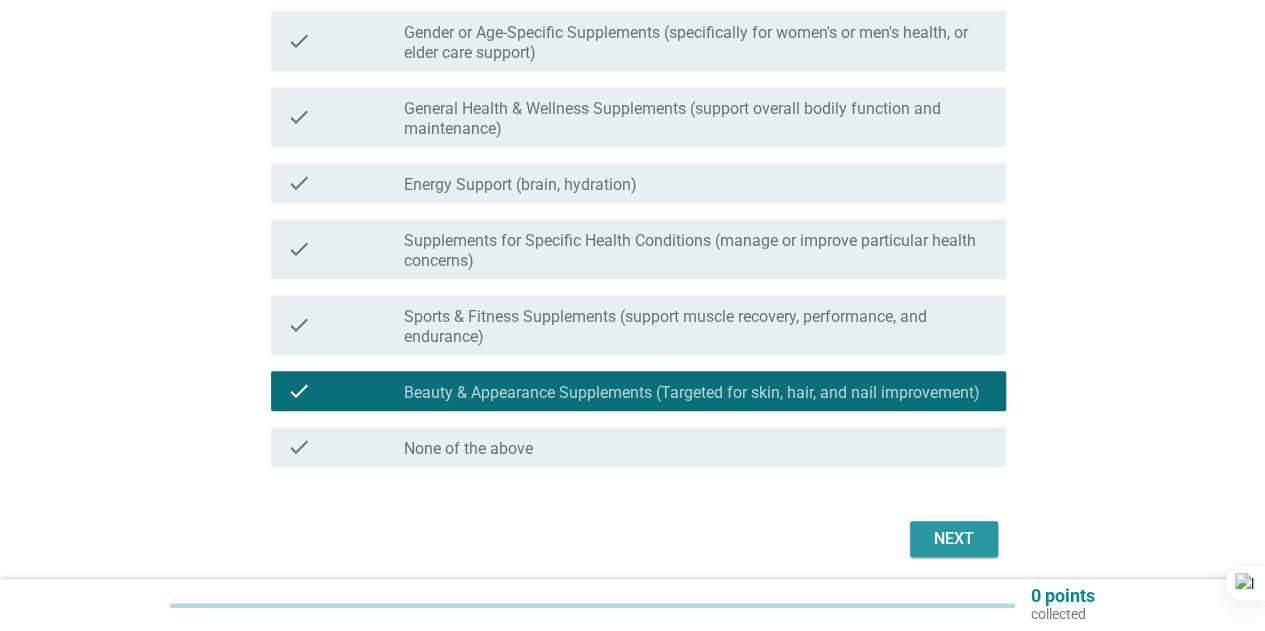 click on "Next" at bounding box center [954, 539] 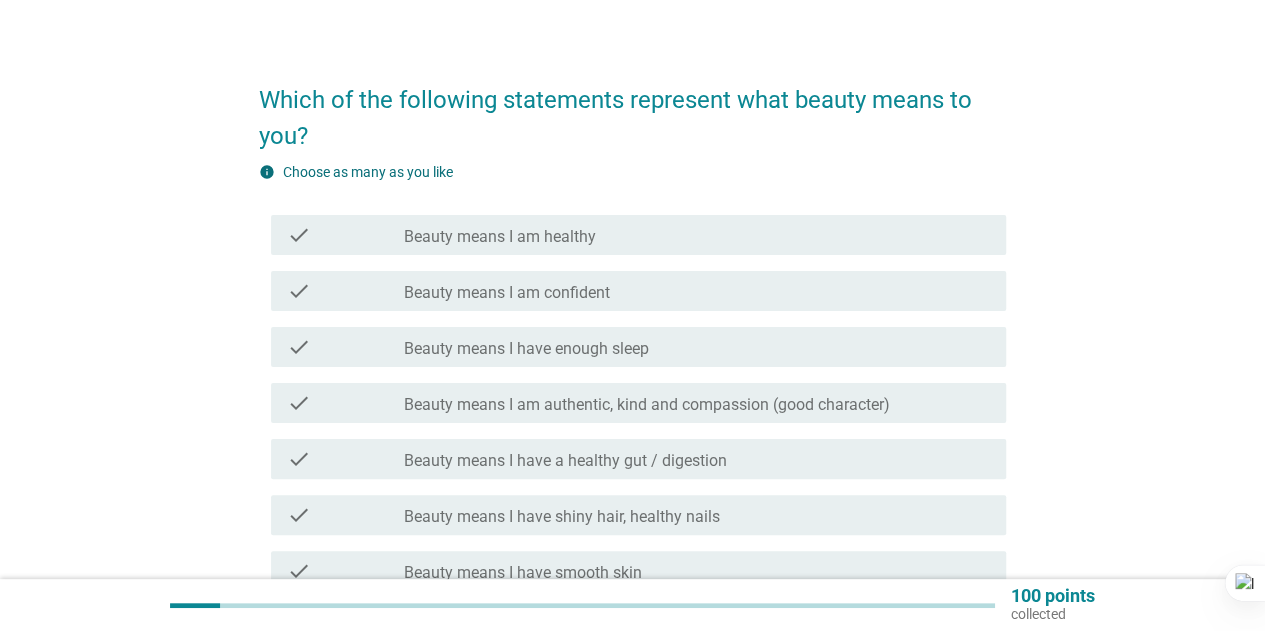 scroll, scrollTop: 100, scrollLeft: 0, axis: vertical 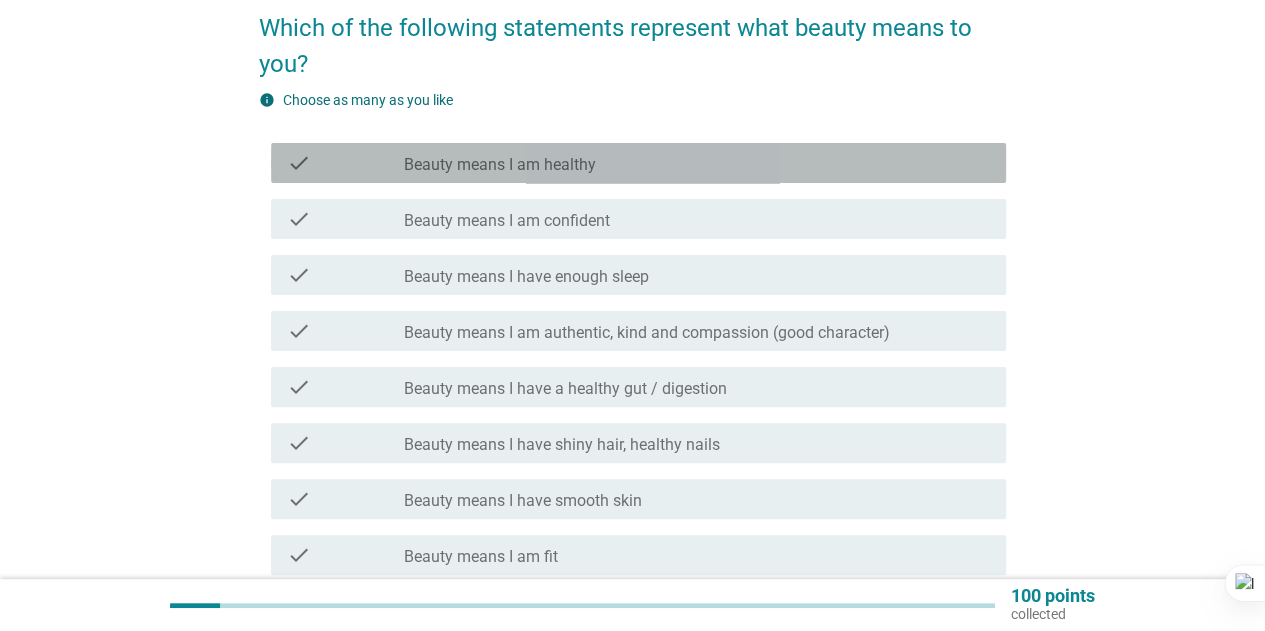 click on "check_box_outline_blank Beauty means I am healthy" at bounding box center (697, 163) 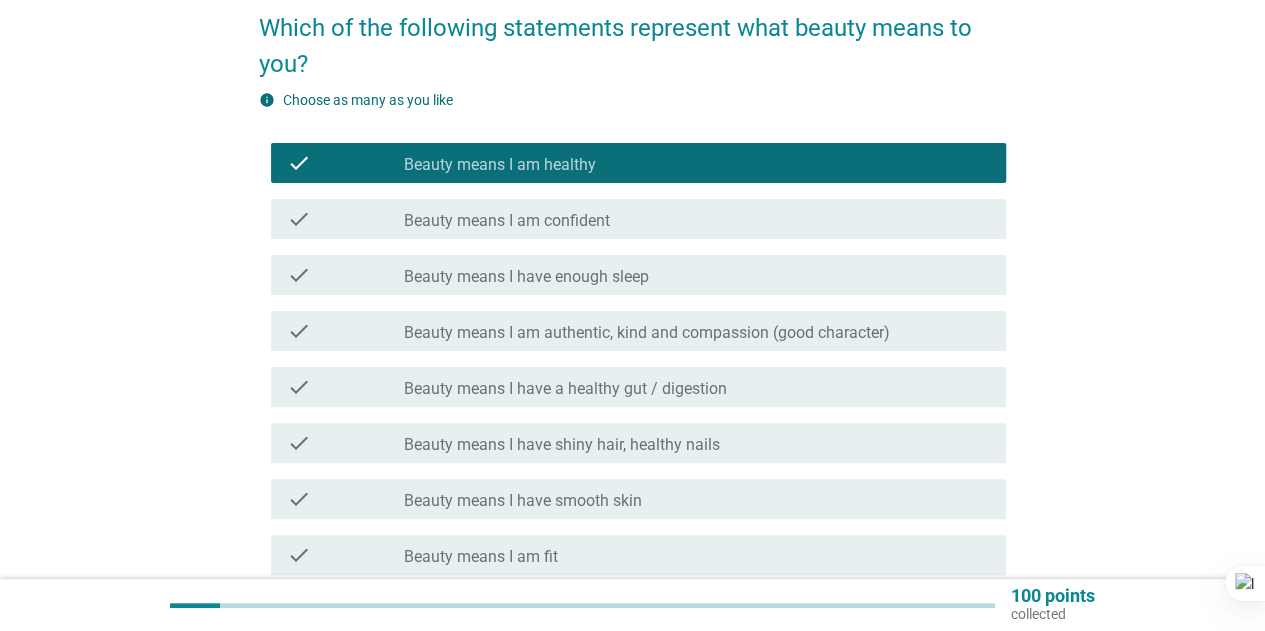 click on "check     check_box_outline_blank Beauty means I am confident" at bounding box center [638, 219] 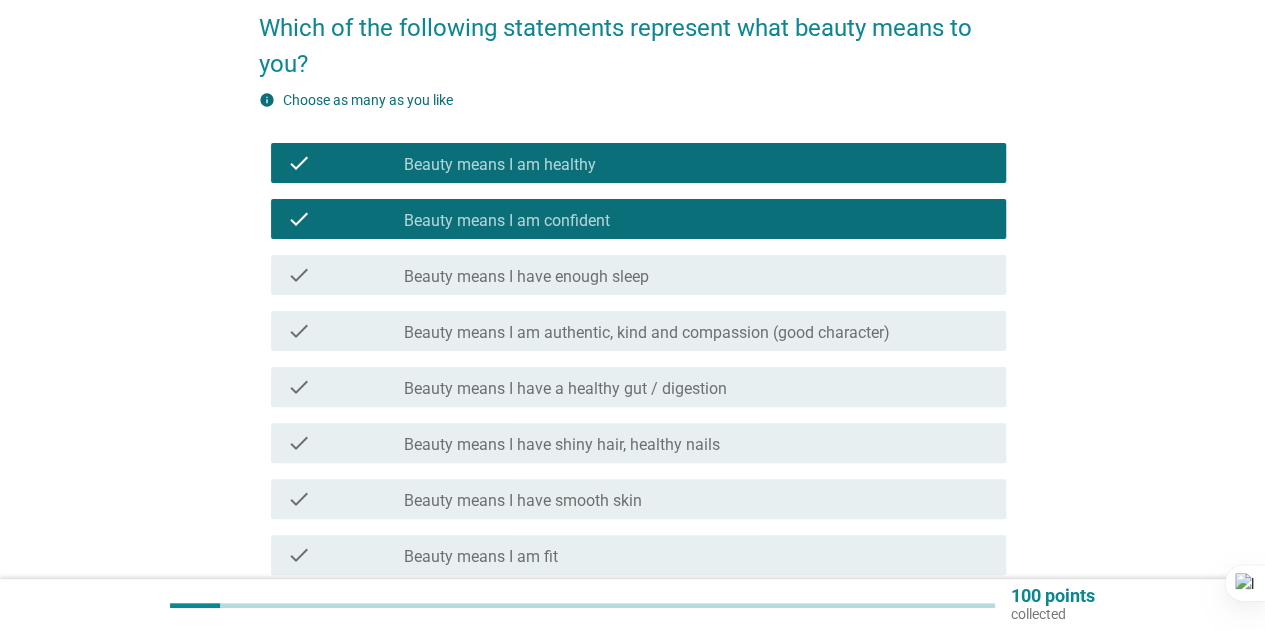 click on "check_box_outline_blank Beauty means I have enough sleep" at bounding box center [697, 275] 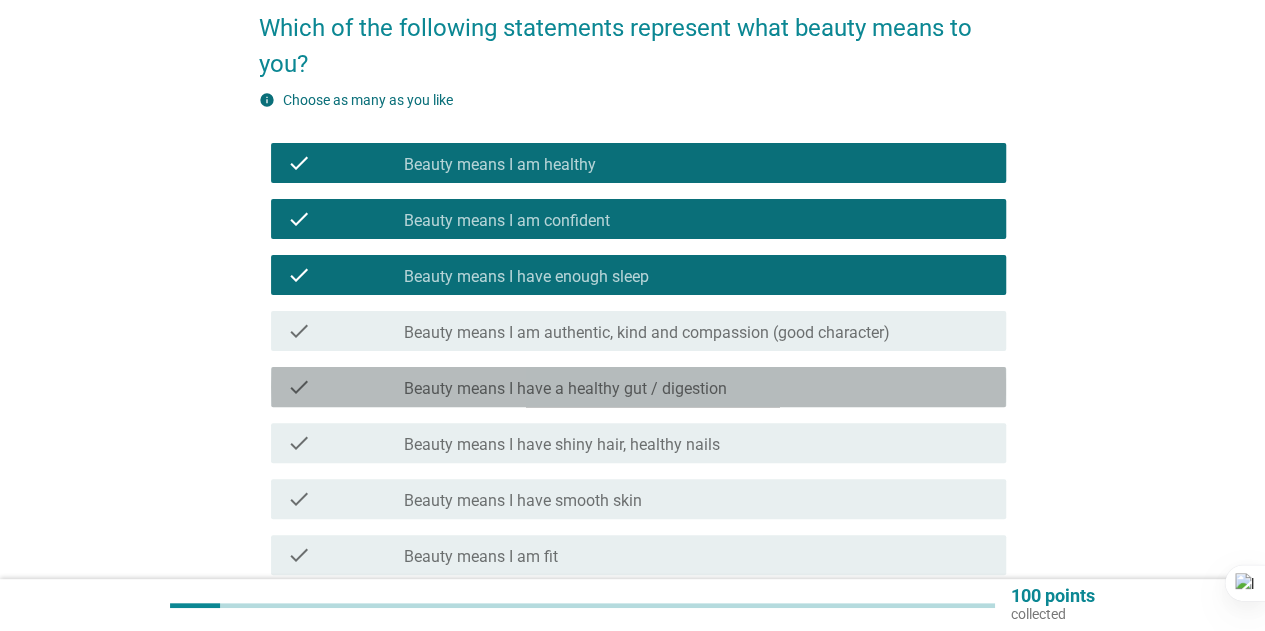 click on "check_box_outline_blank Beauty means I have a healthy gut / digestion" at bounding box center (697, 387) 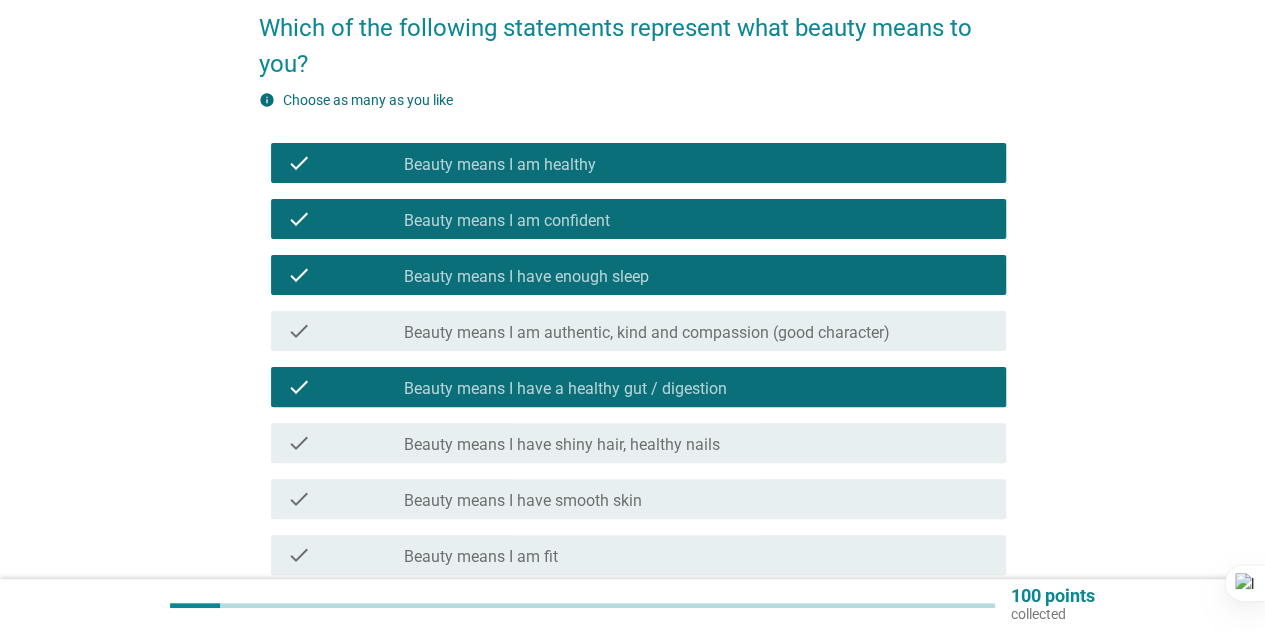 click on "check_box_outline_blank Beauty means I have shiny hair, healthy nails" at bounding box center [697, 443] 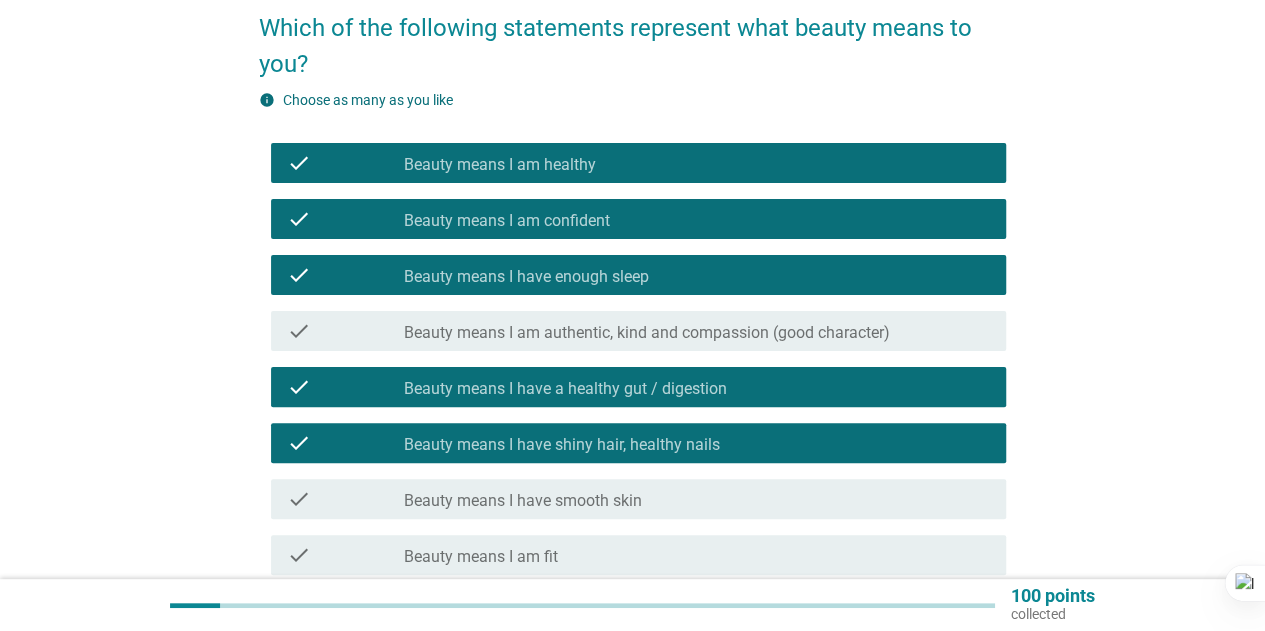 click on "check_box_outline_blank Beauty means I have smooth skin" at bounding box center [697, 499] 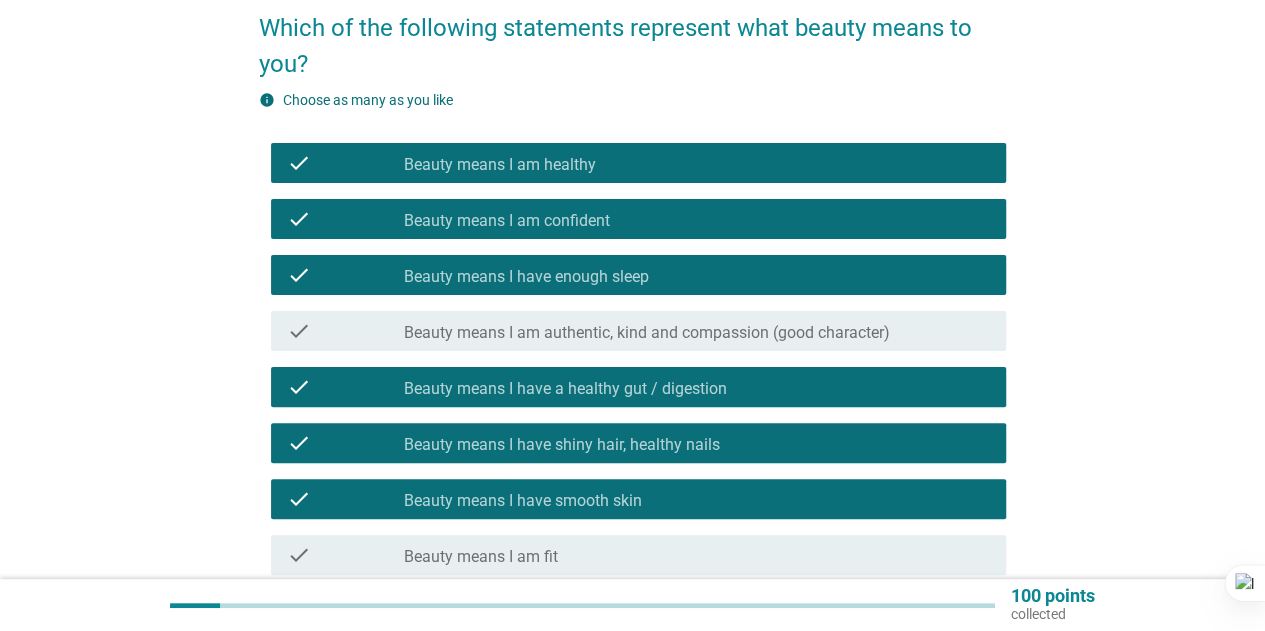 click on "check     check_box_outline_blank Beauty means I am fit" at bounding box center [638, 555] 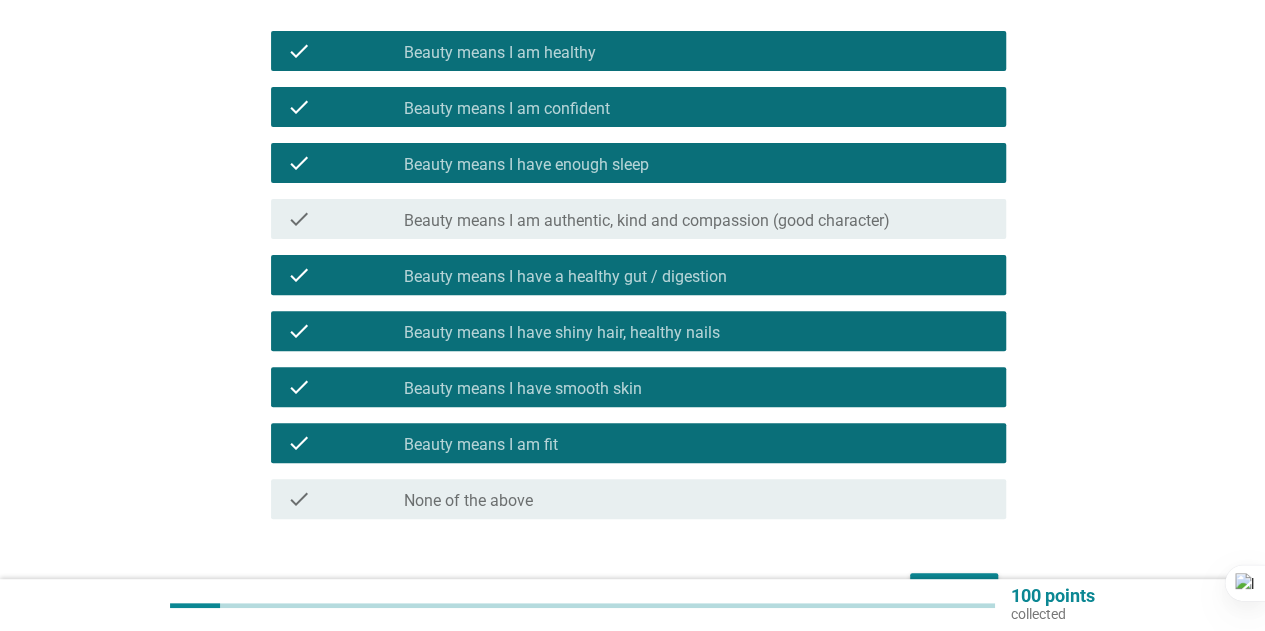 scroll, scrollTop: 338, scrollLeft: 0, axis: vertical 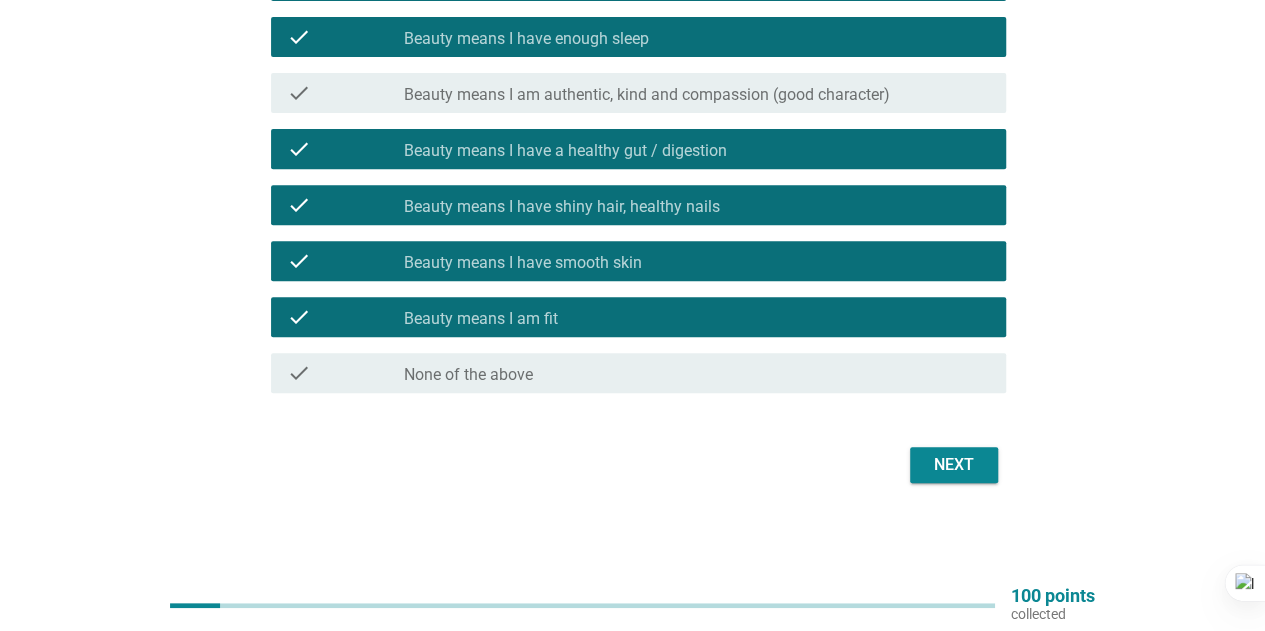 click on "Next" at bounding box center [954, 465] 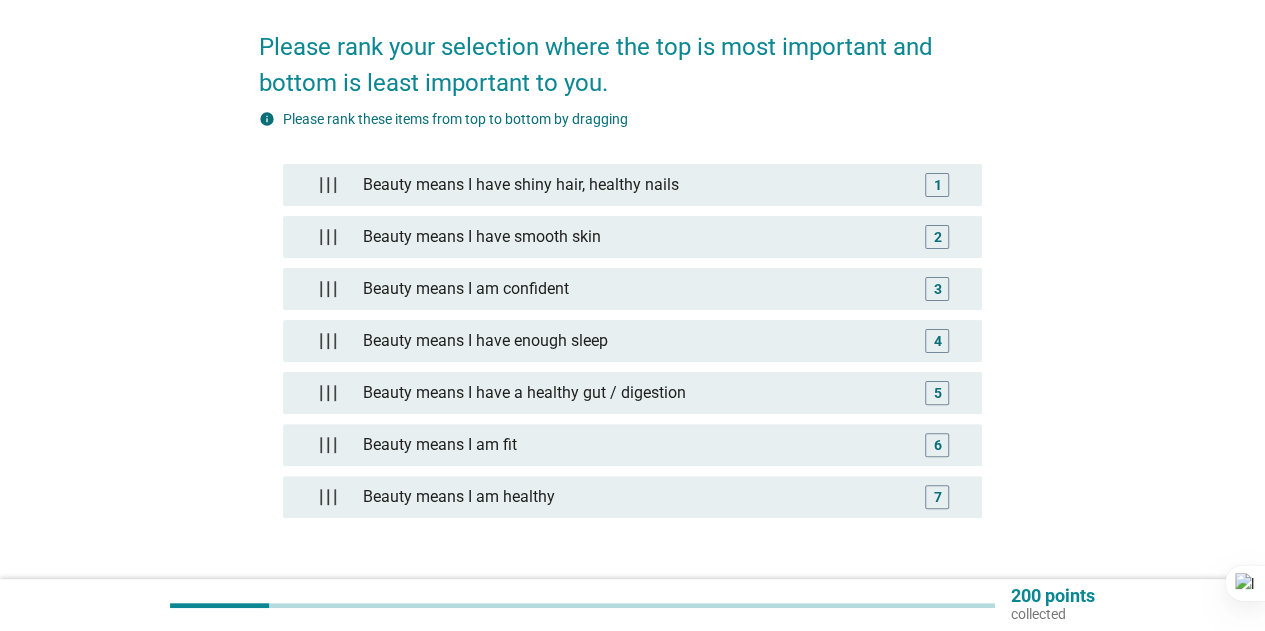 scroll, scrollTop: 100, scrollLeft: 0, axis: vertical 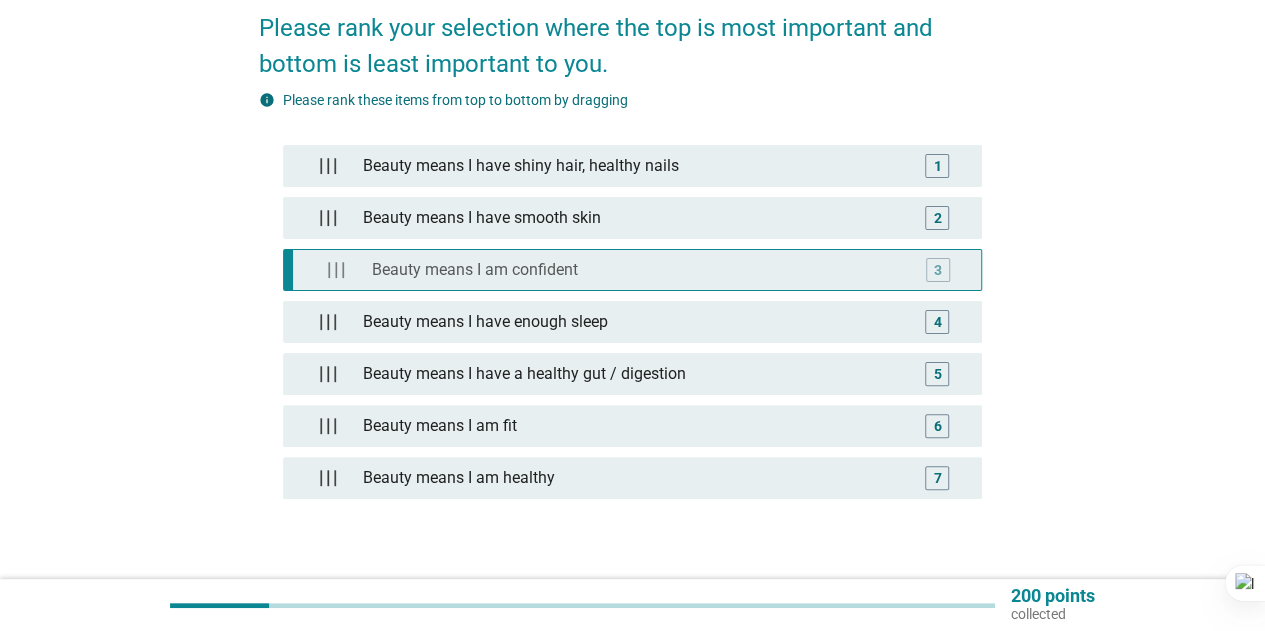 type 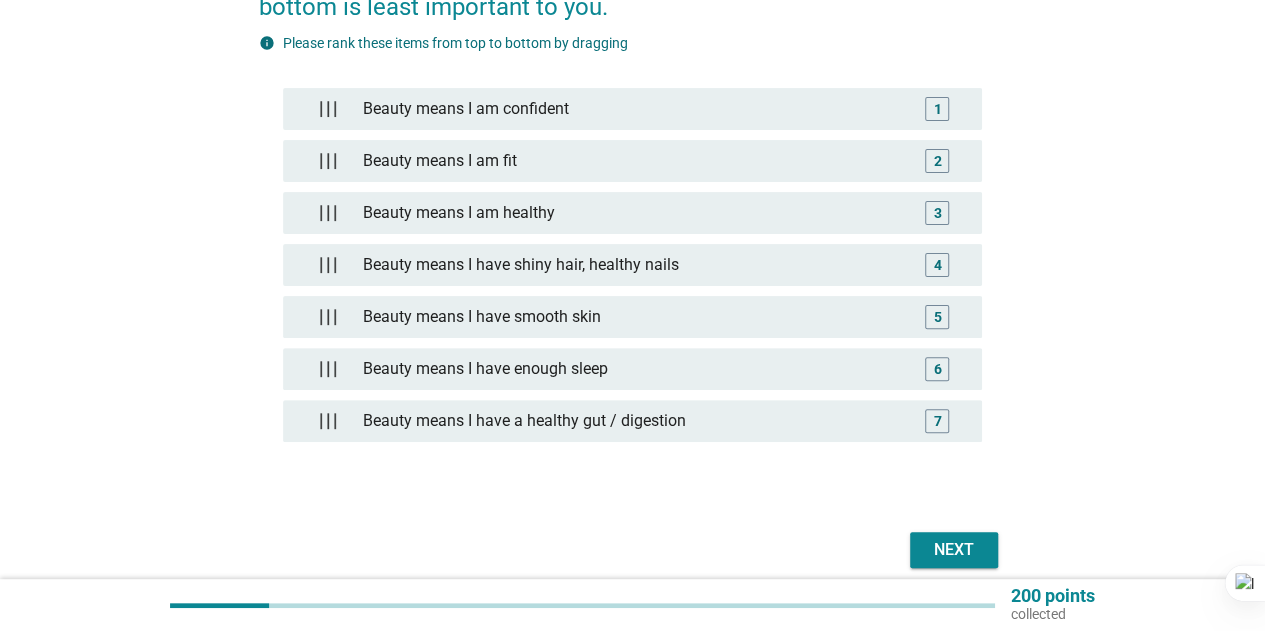 scroll, scrollTop: 237, scrollLeft: 0, axis: vertical 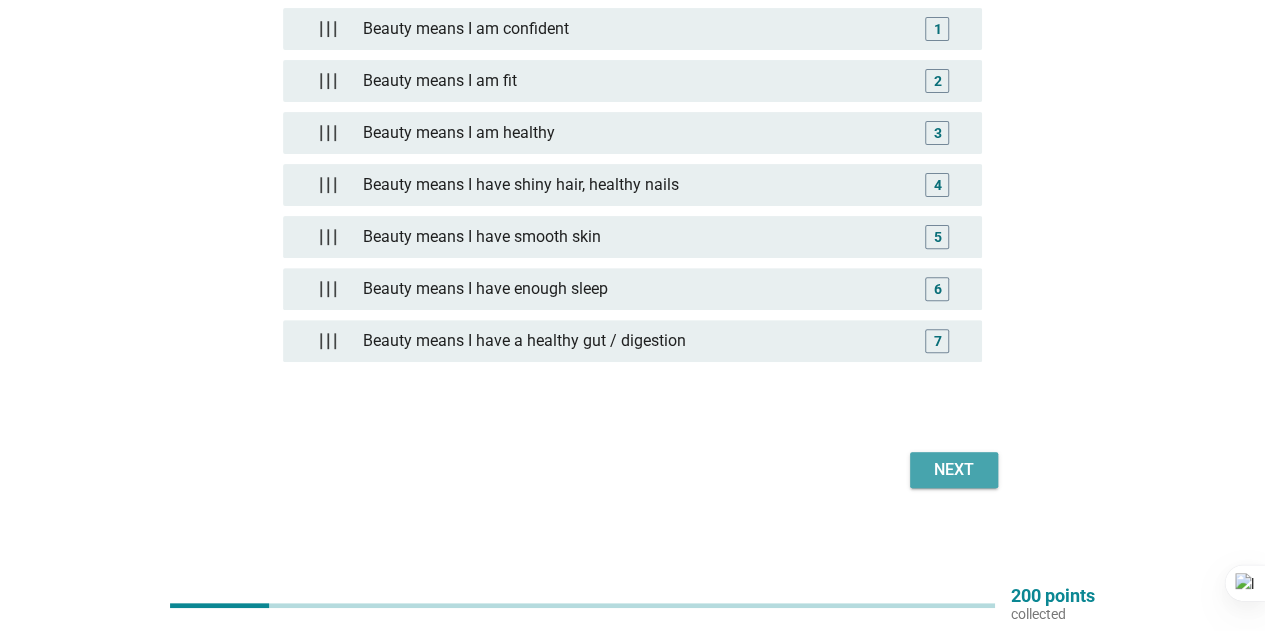 click on "Next" at bounding box center (954, 470) 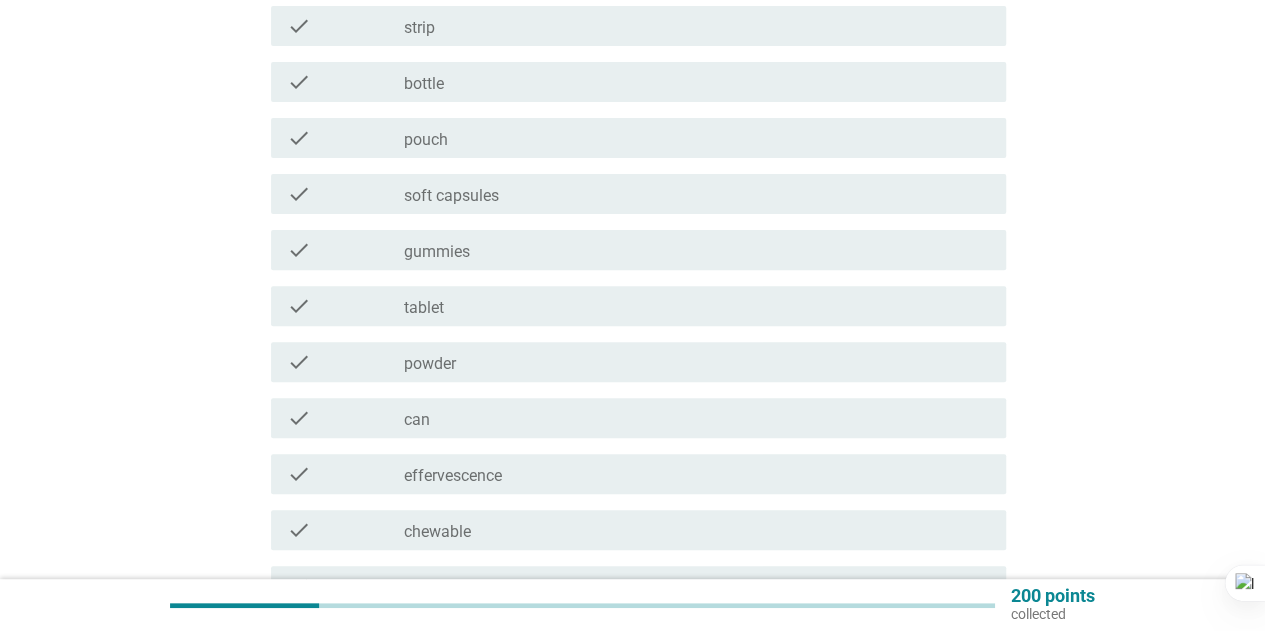 scroll, scrollTop: 0, scrollLeft: 0, axis: both 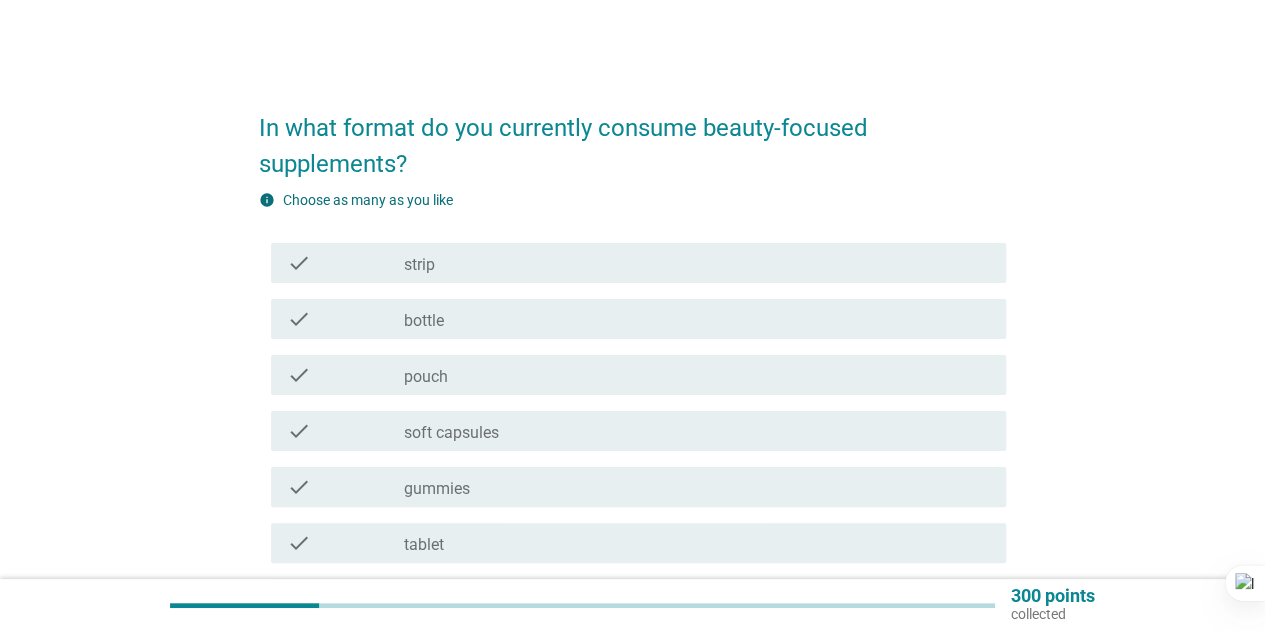 click on "check_box_outline_blank bottle" at bounding box center (697, 319) 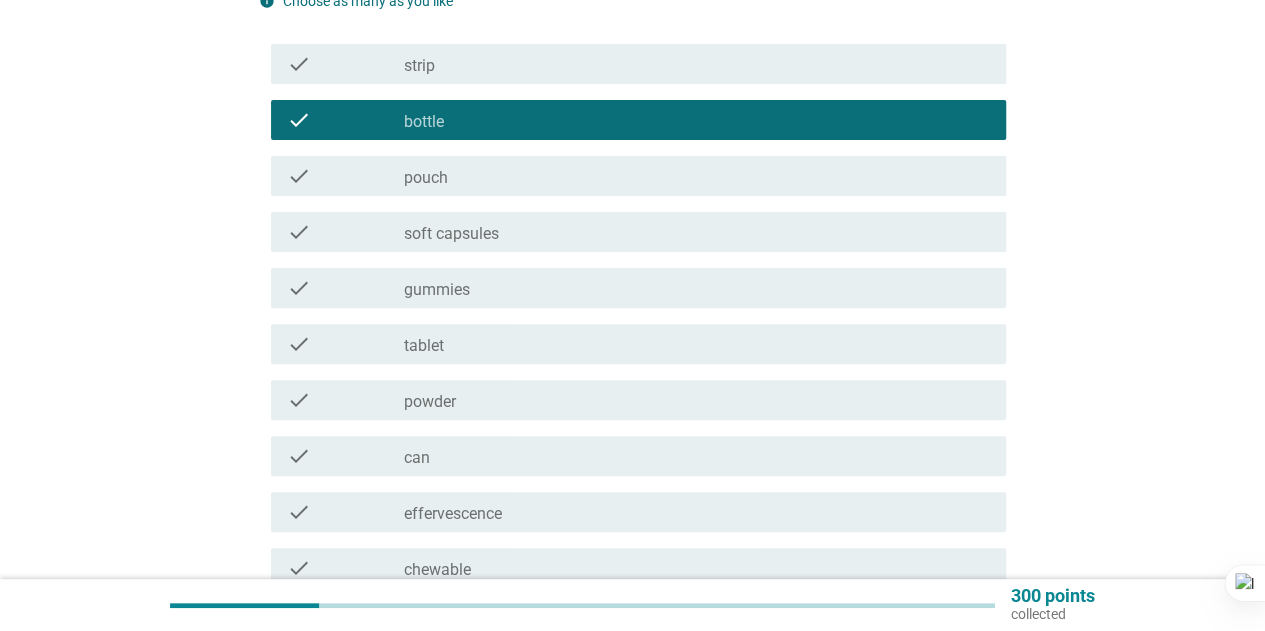 scroll, scrollTop: 200, scrollLeft: 0, axis: vertical 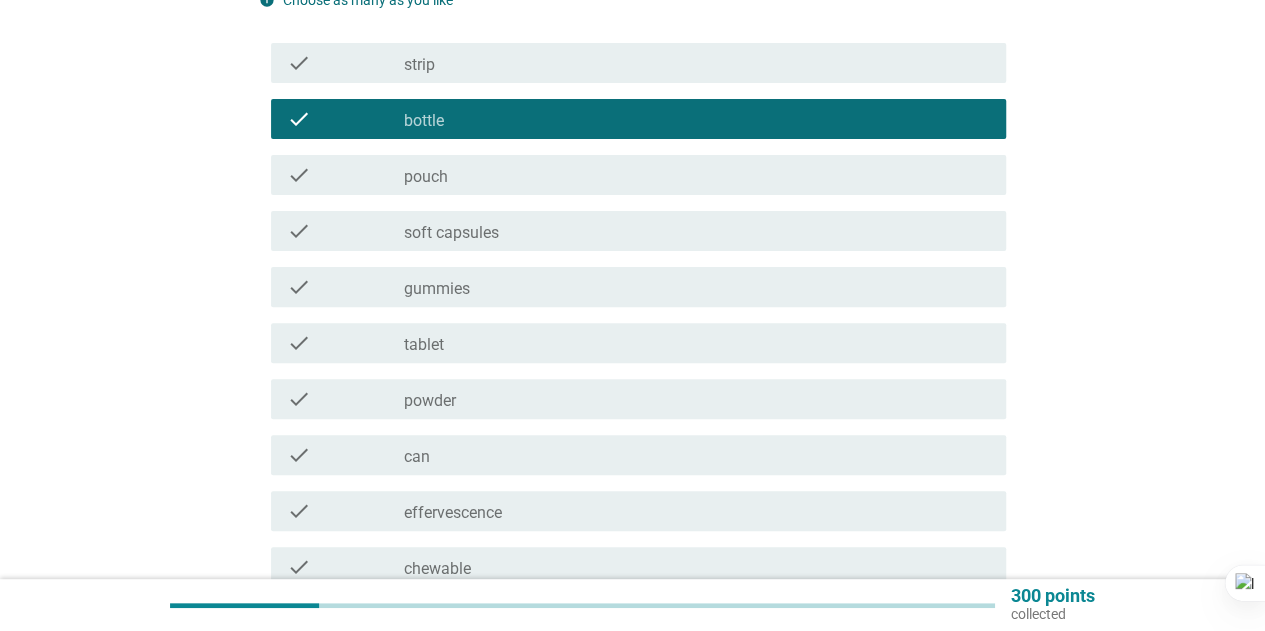 click on "check_box_outline_blank gummies" at bounding box center (697, 287) 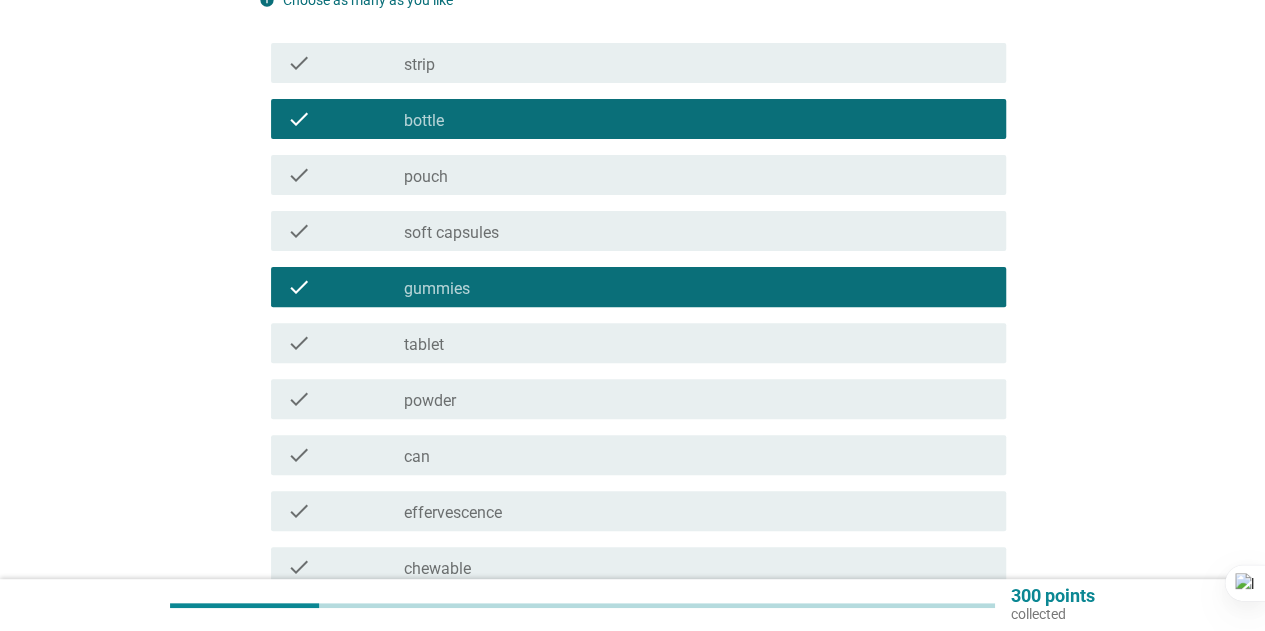 click on "check_box_outline_blank bottle" at bounding box center (697, 119) 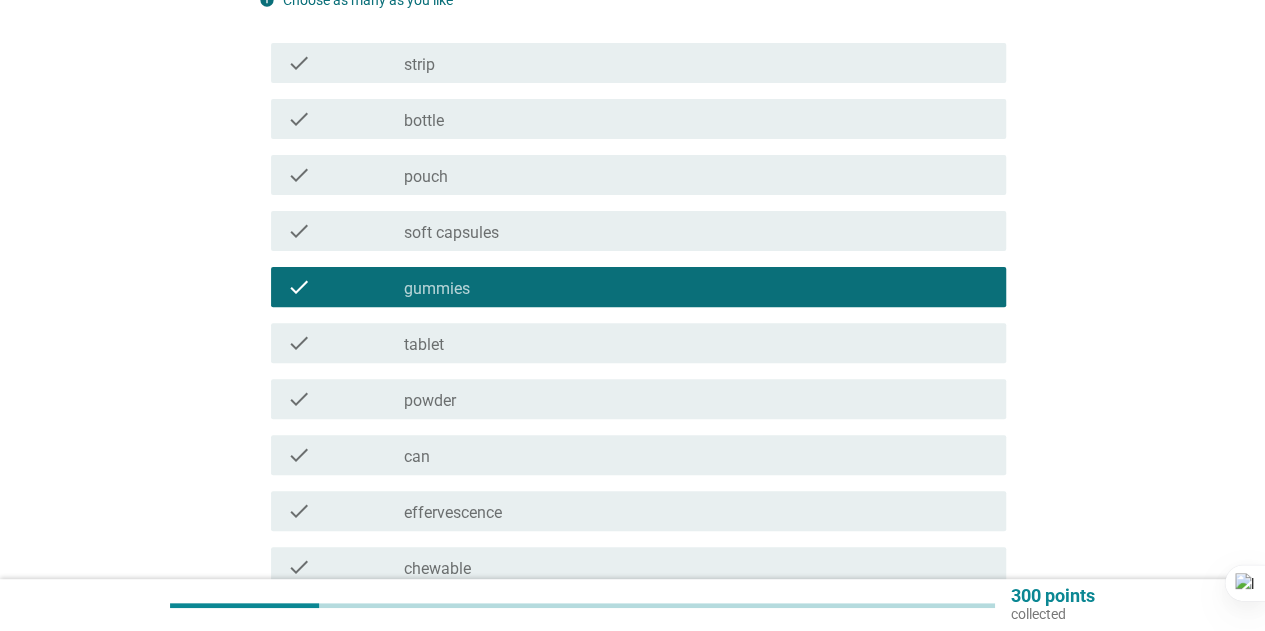 click on "check     check_box_outline_blank tablet" at bounding box center [638, 343] 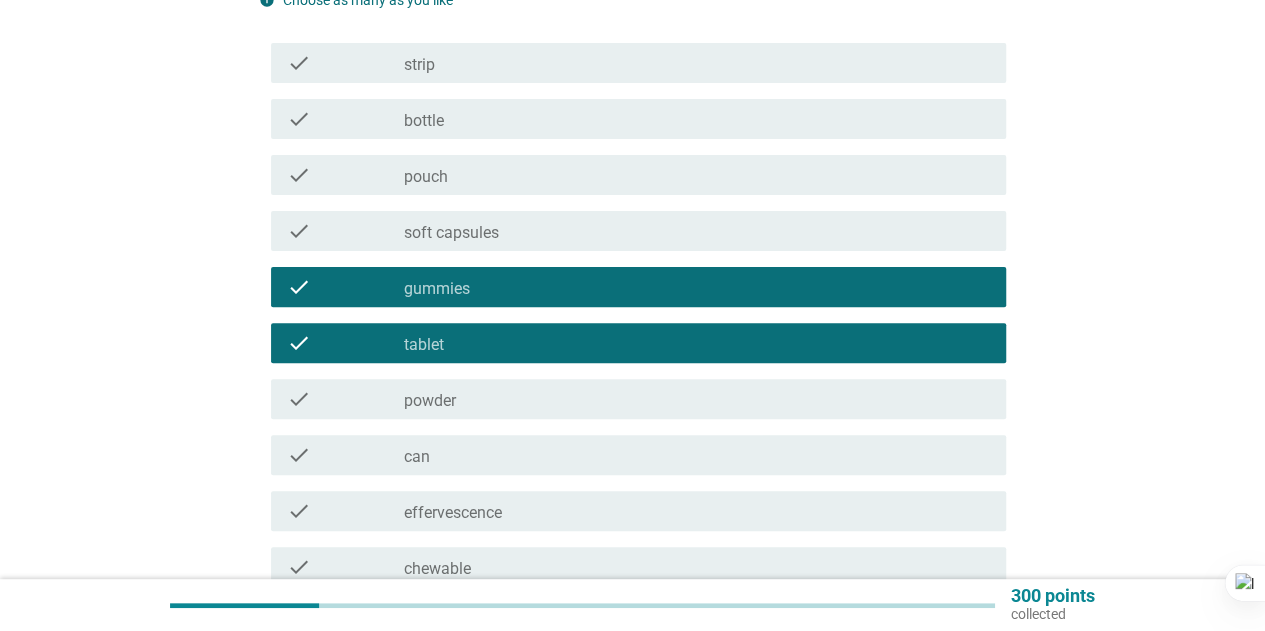 click on "check     check_box_outline_blank powder" at bounding box center (632, 399) 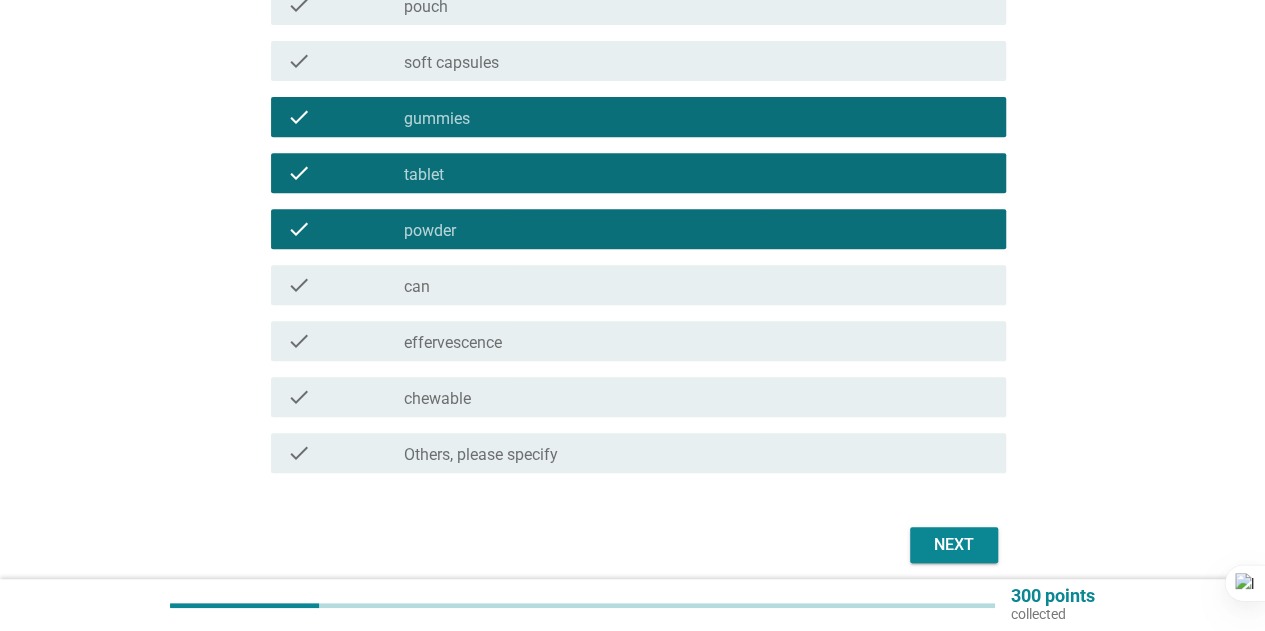 scroll, scrollTop: 450, scrollLeft: 0, axis: vertical 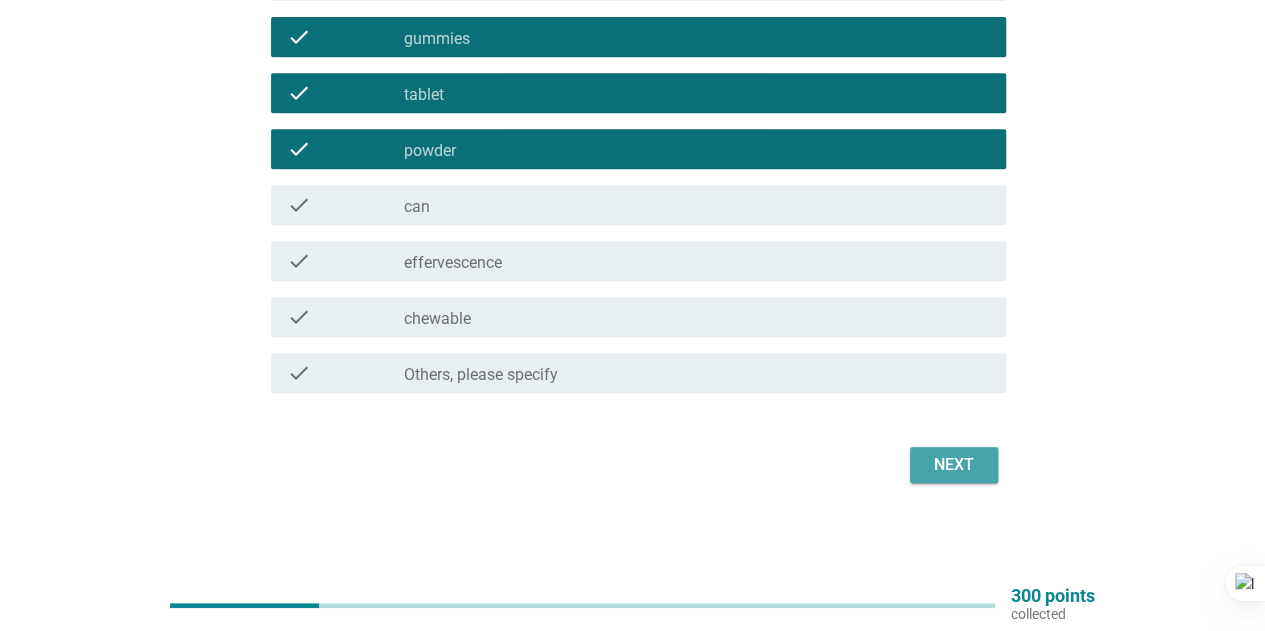 click on "Next" at bounding box center (954, 465) 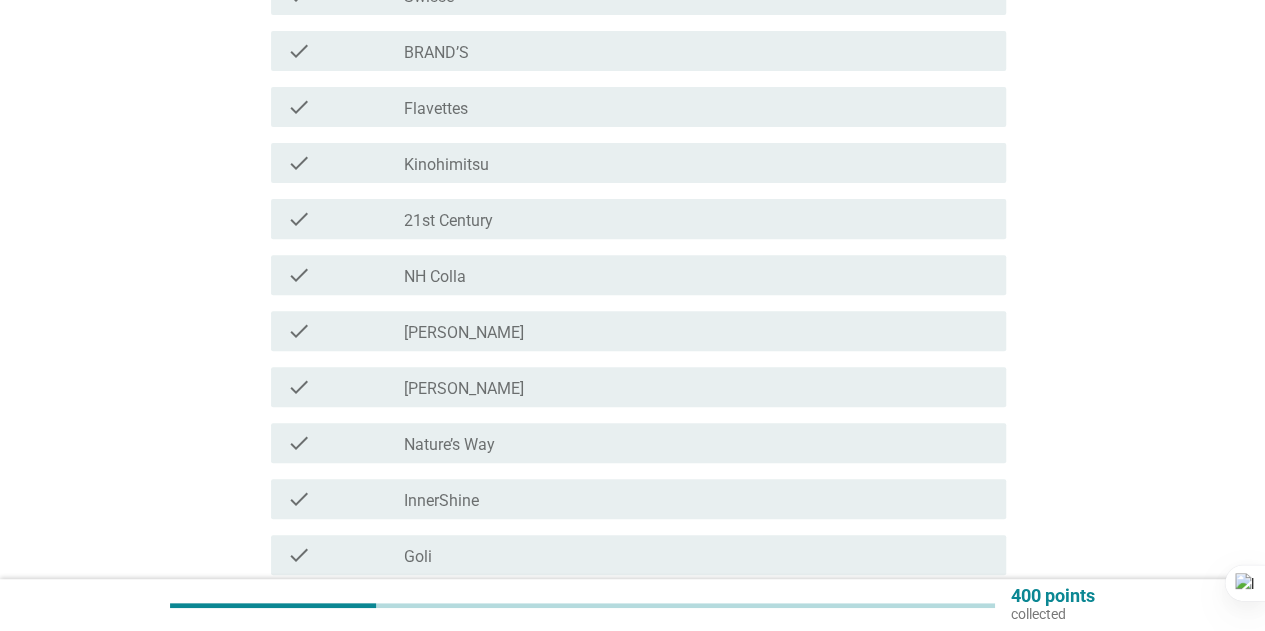 scroll, scrollTop: 300, scrollLeft: 0, axis: vertical 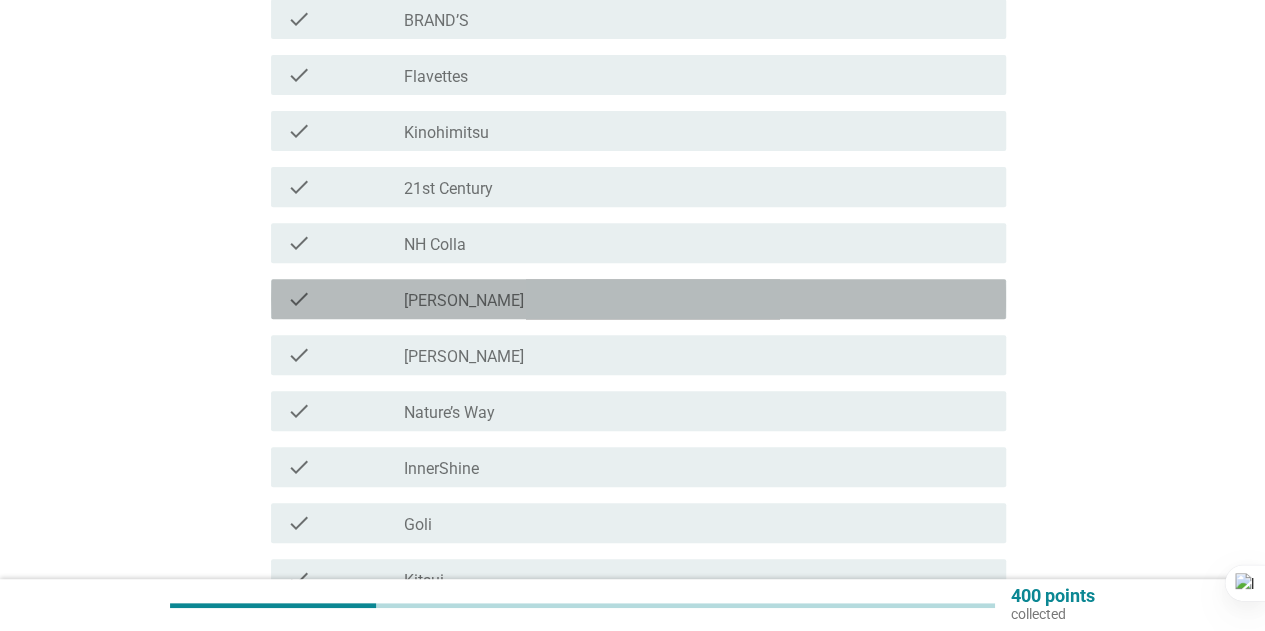 click on "check_box_outline_blank Blackmores" at bounding box center [697, 299] 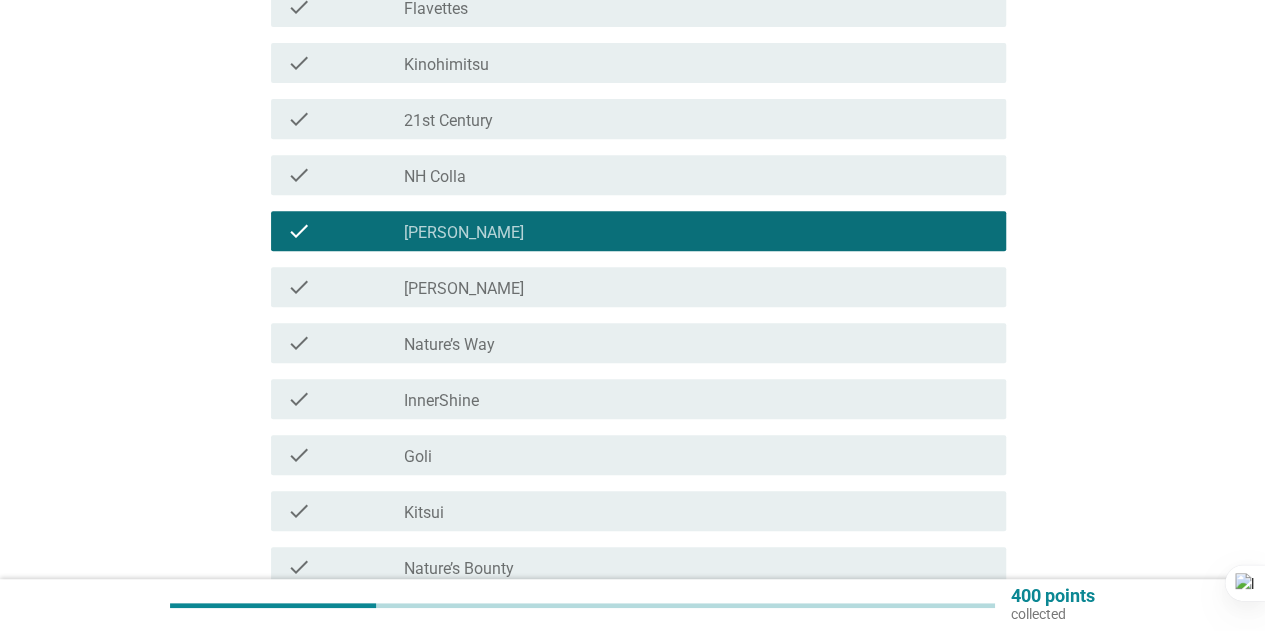 scroll, scrollTop: 500, scrollLeft: 0, axis: vertical 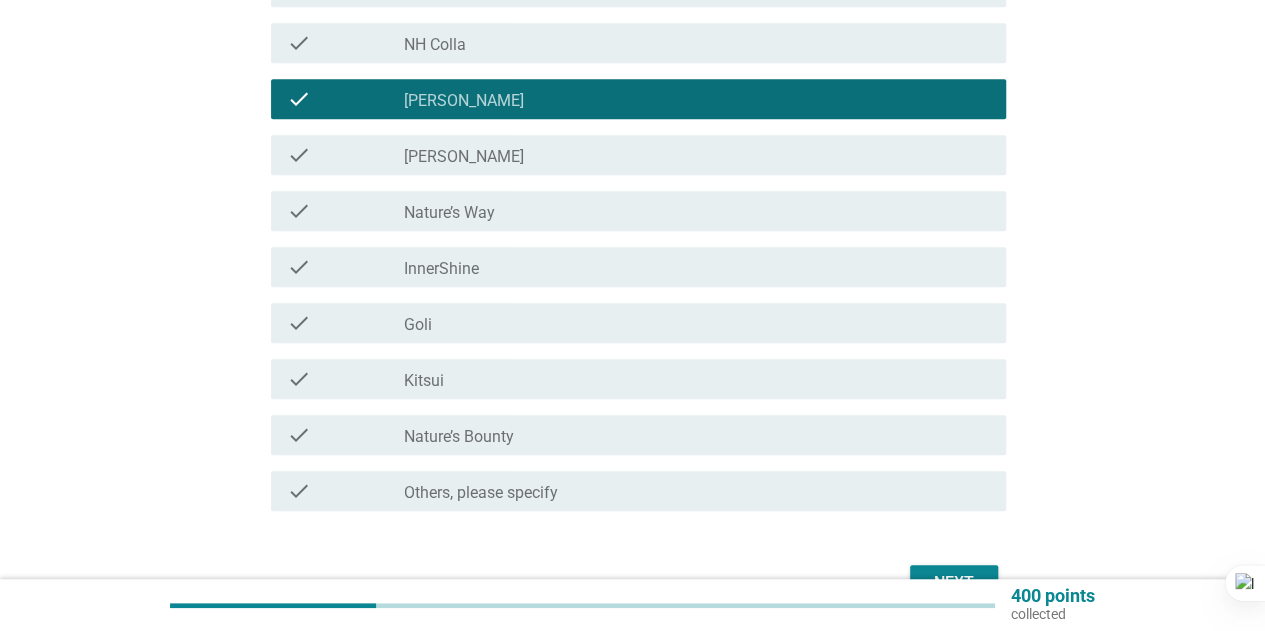 click on "check_box_outline_blank Kitsui" at bounding box center [697, 379] 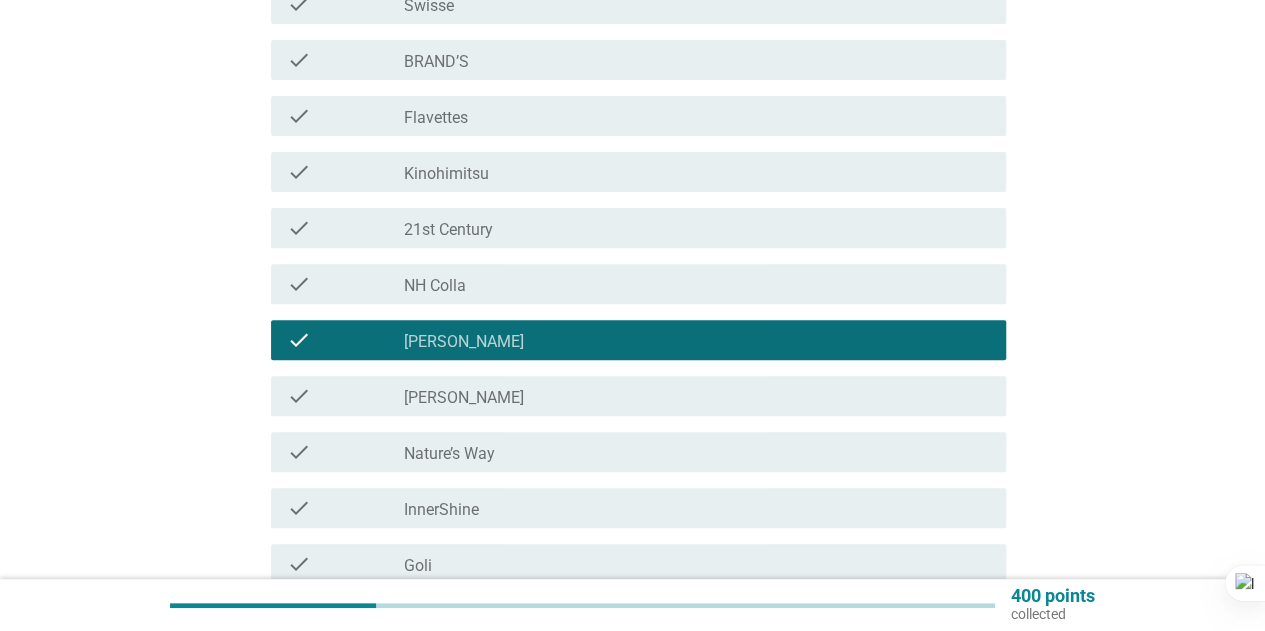 scroll, scrollTop: 200, scrollLeft: 0, axis: vertical 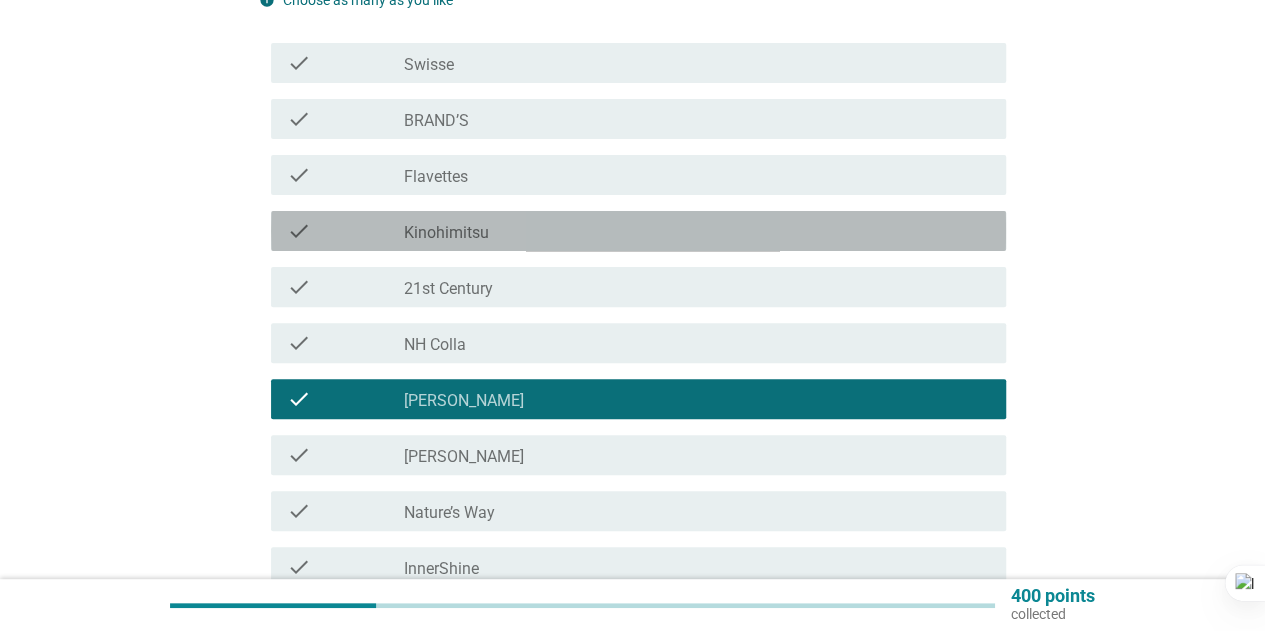 click on "check_box_outline_blank Kinohimitsu" at bounding box center [697, 231] 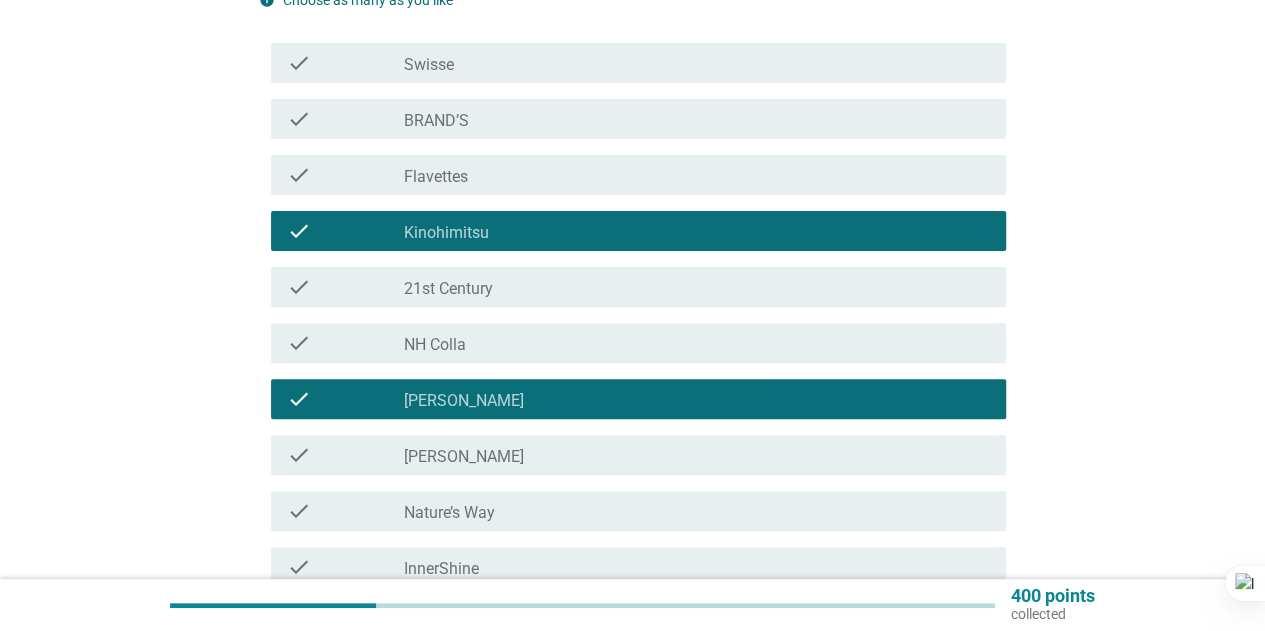 click on "check_box_outline_blank Swisse" at bounding box center [697, 63] 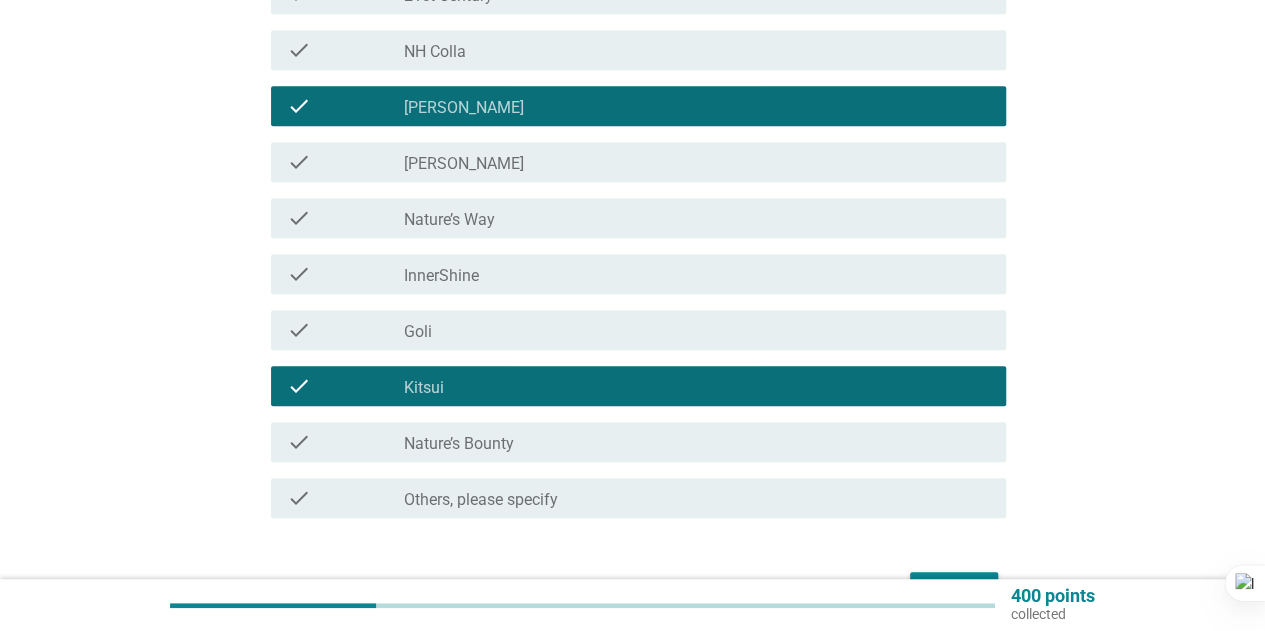 scroll, scrollTop: 618, scrollLeft: 0, axis: vertical 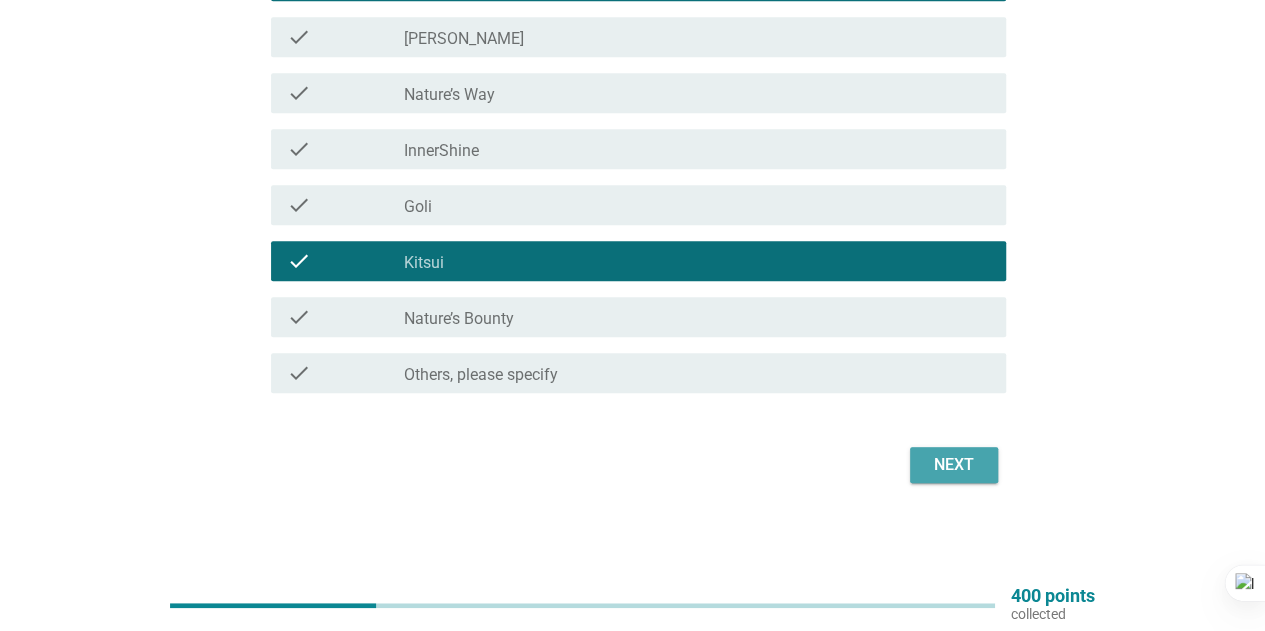 click on "Next" at bounding box center [954, 465] 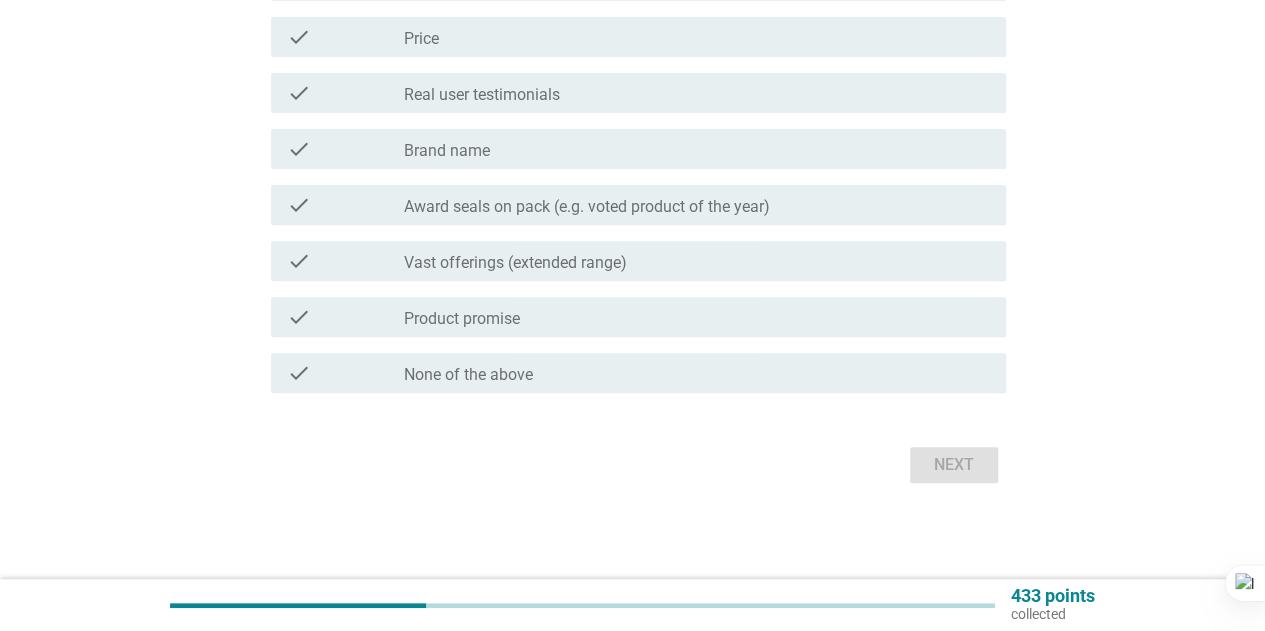 scroll, scrollTop: 0, scrollLeft: 0, axis: both 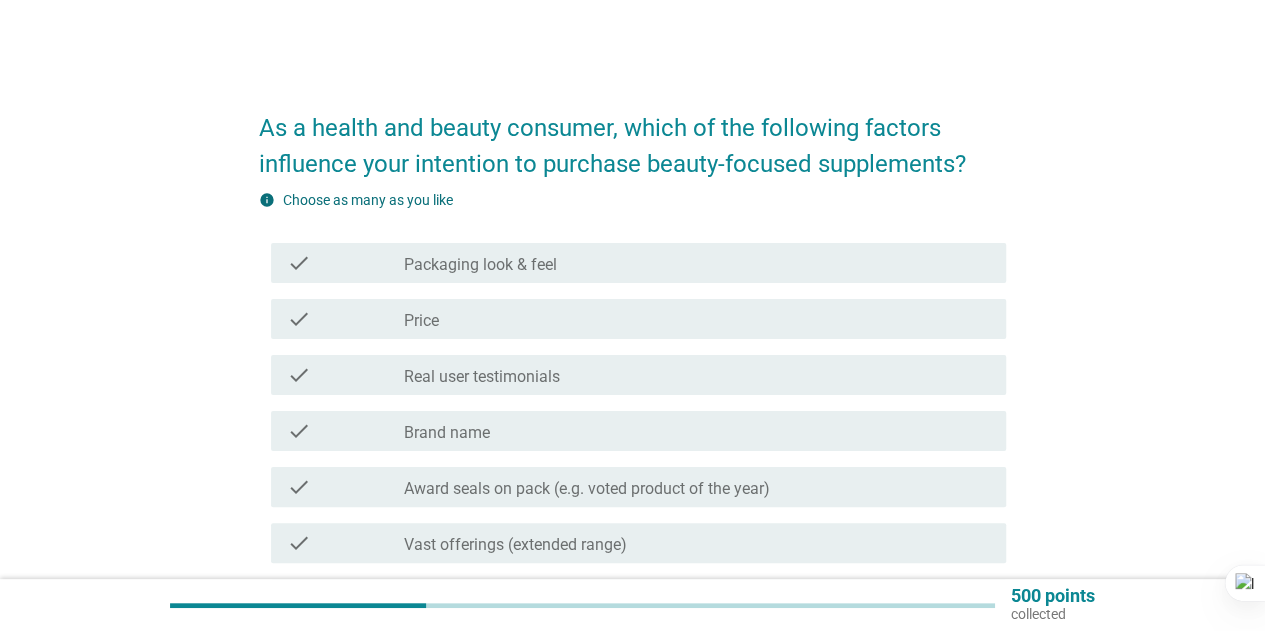 click on "check     check_box_outline_blank Price" at bounding box center [638, 319] 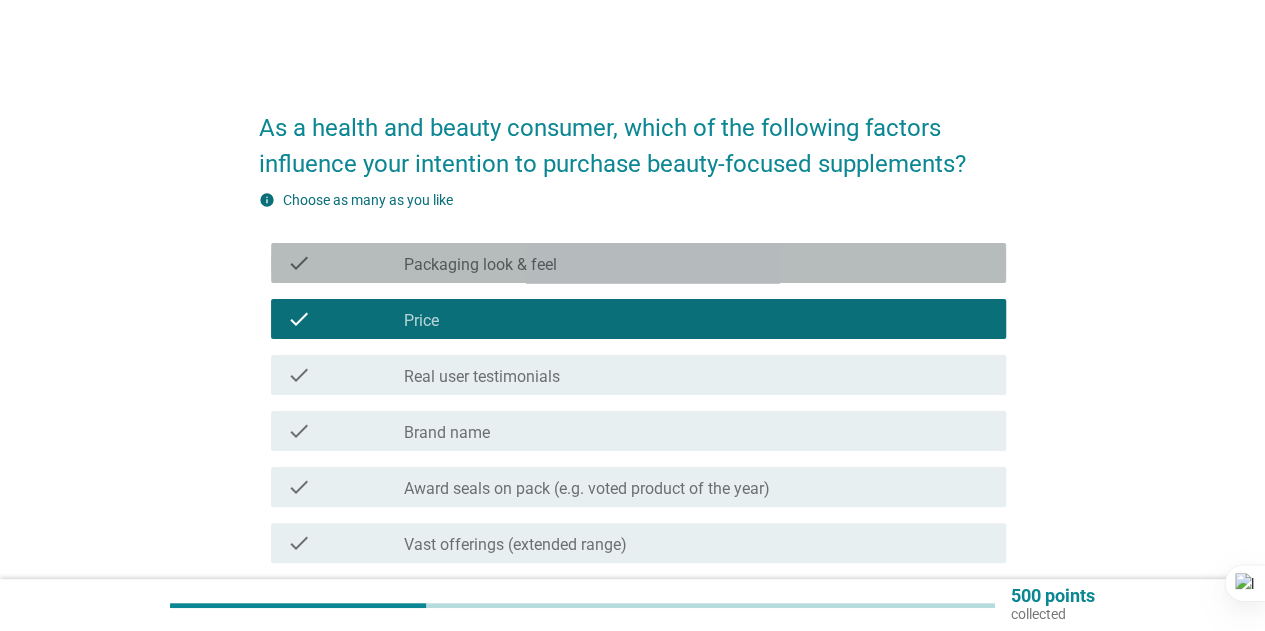 click on "check_box_outline_blank Packaging look & feel" at bounding box center (697, 263) 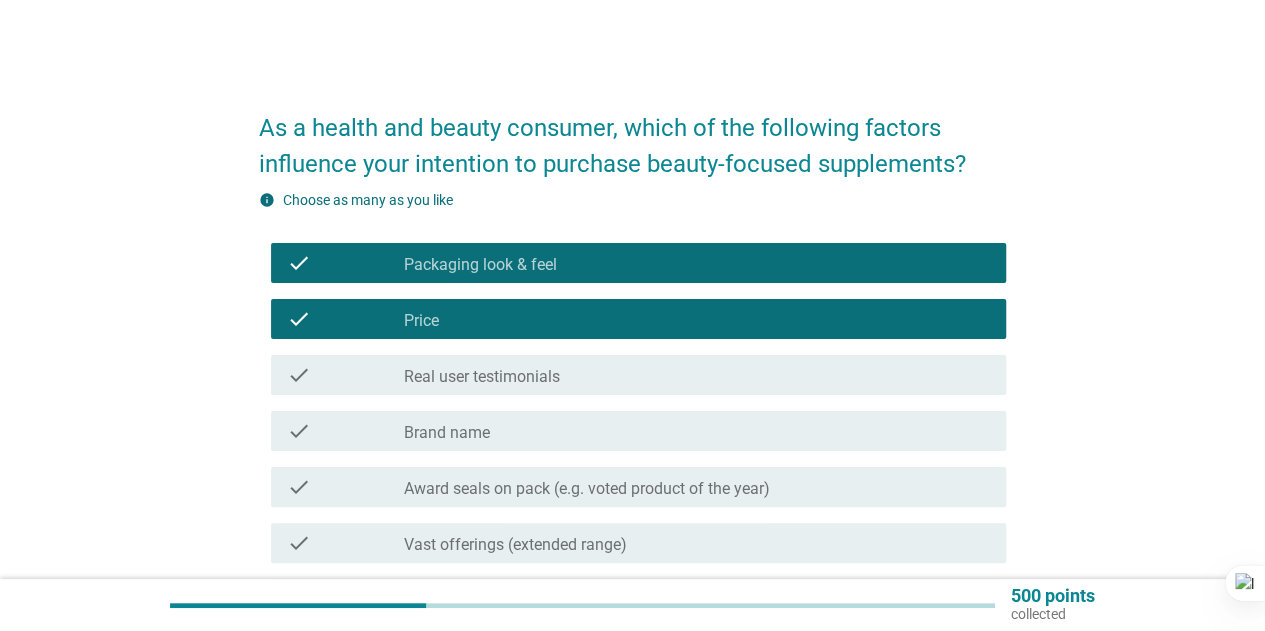 scroll, scrollTop: 100, scrollLeft: 0, axis: vertical 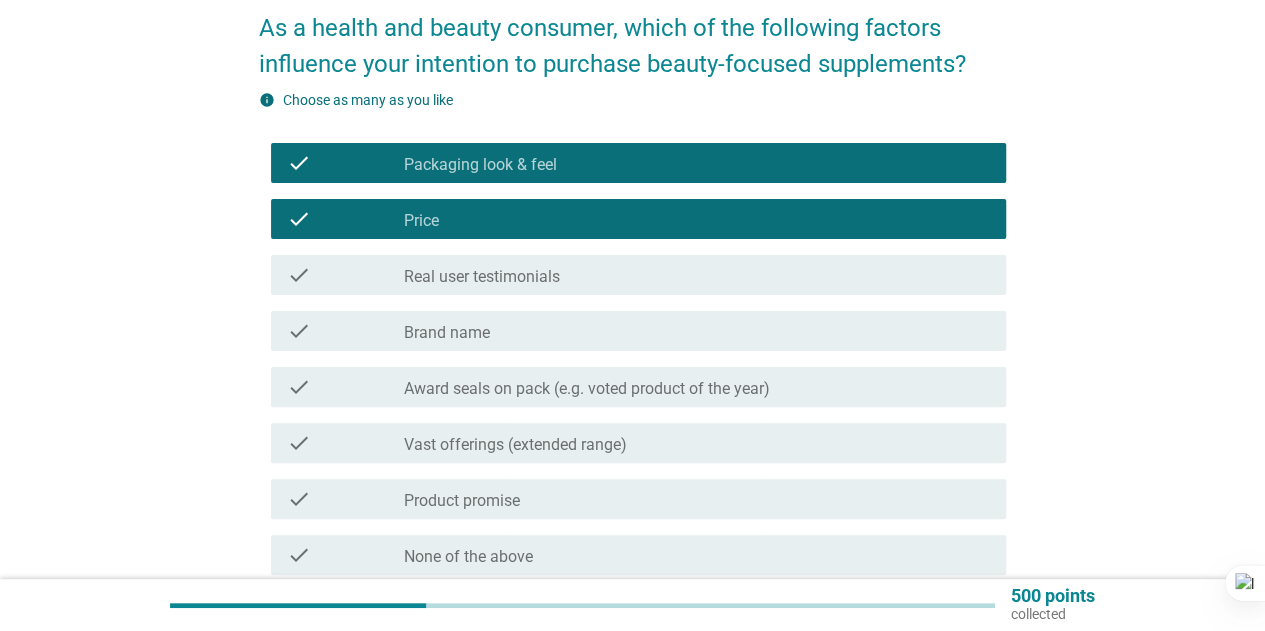 click on "check_box_outline_blank Brand name" at bounding box center (697, 331) 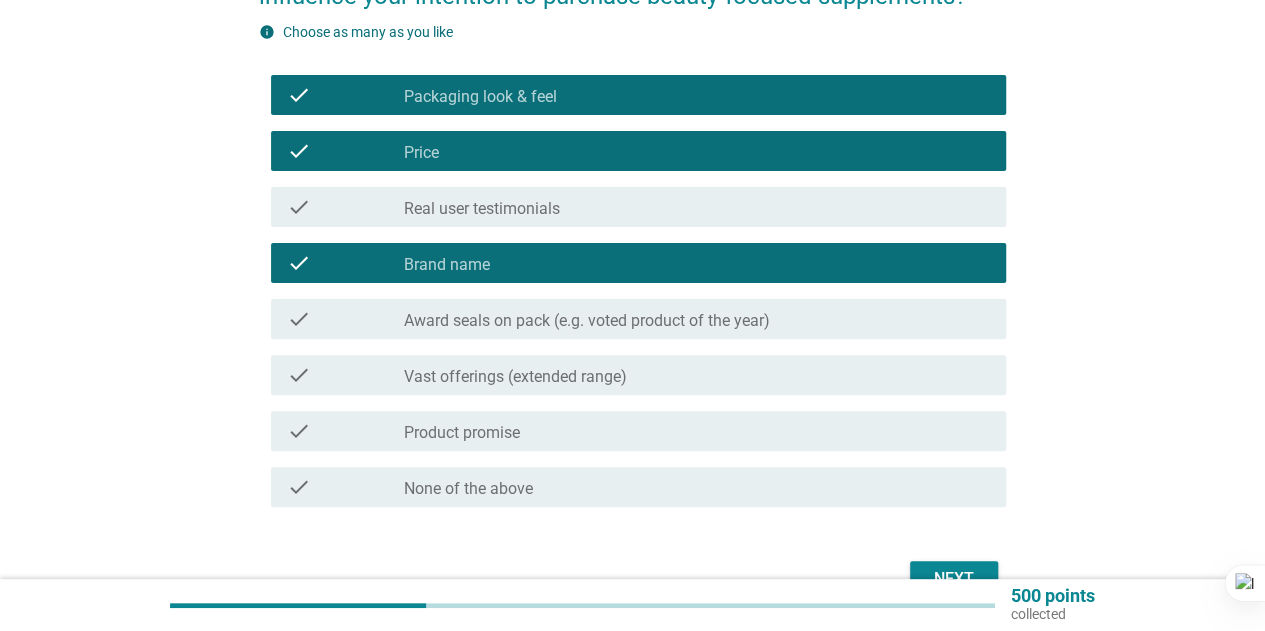 scroll, scrollTop: 200, scrollLeft: 0, axis: vertical 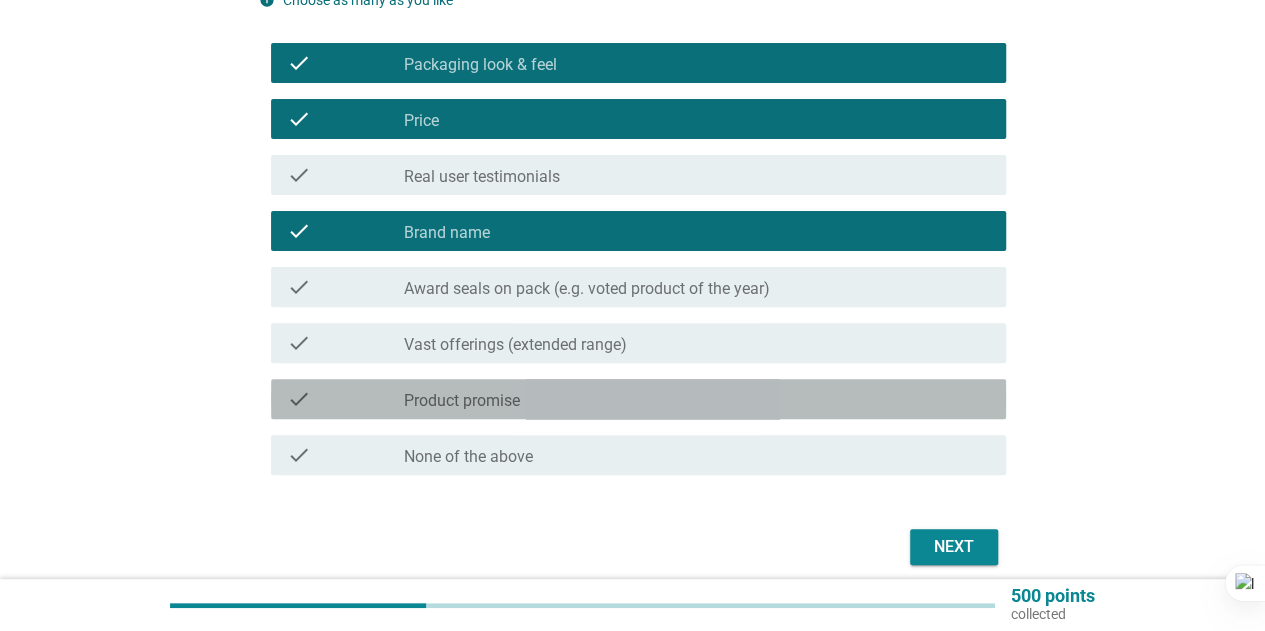 click on "check_box_outline_blank Product promise" at bounding box center [697, 399] 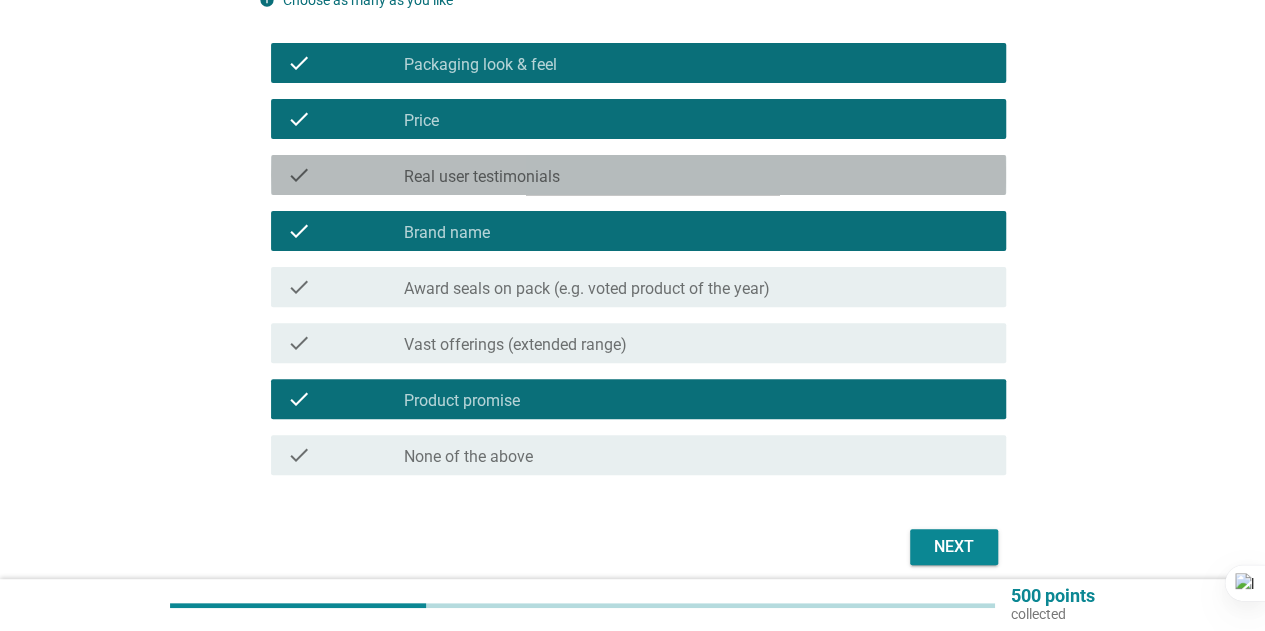click on "check_box_outline_blank Real user testimonials" at bounding box center [697, 175] 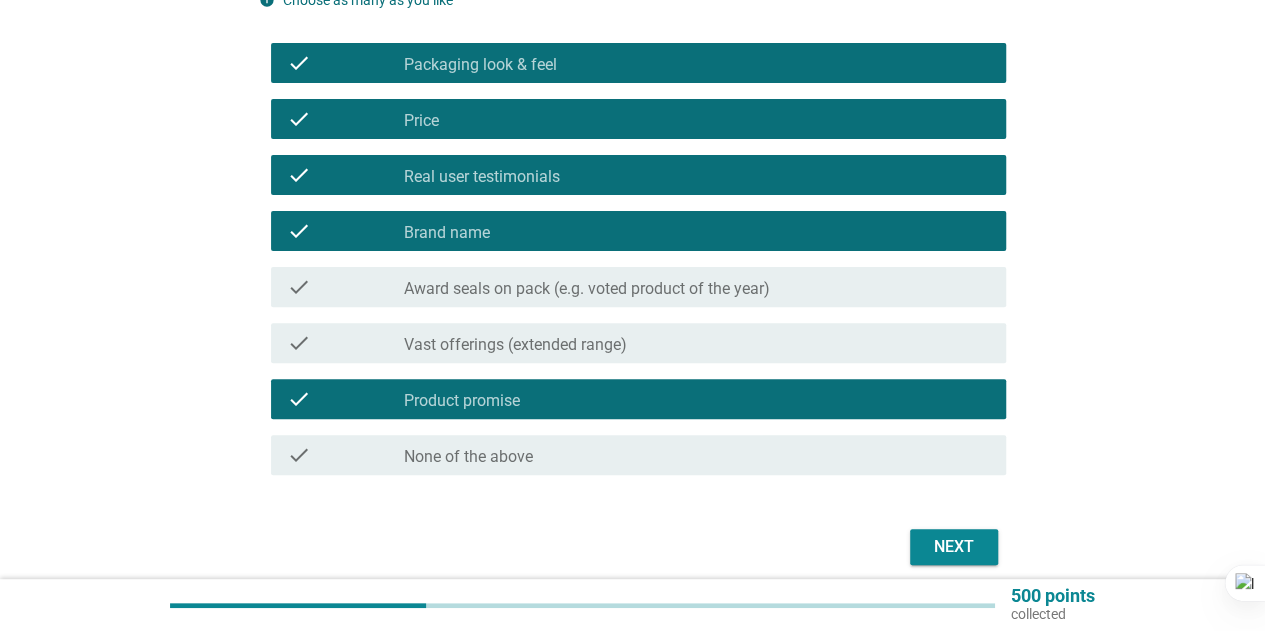 click on "Next" at bounding box center [954, 547] 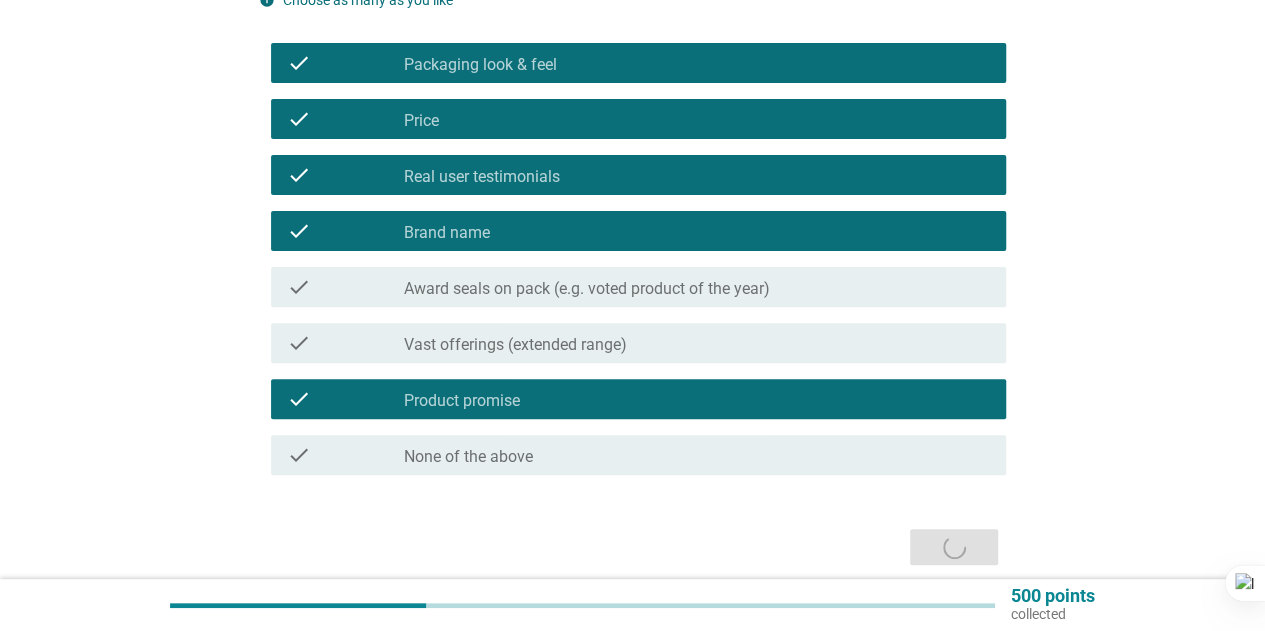 scroll, scrollTop: 0, scrollLeft: 0, axis: both 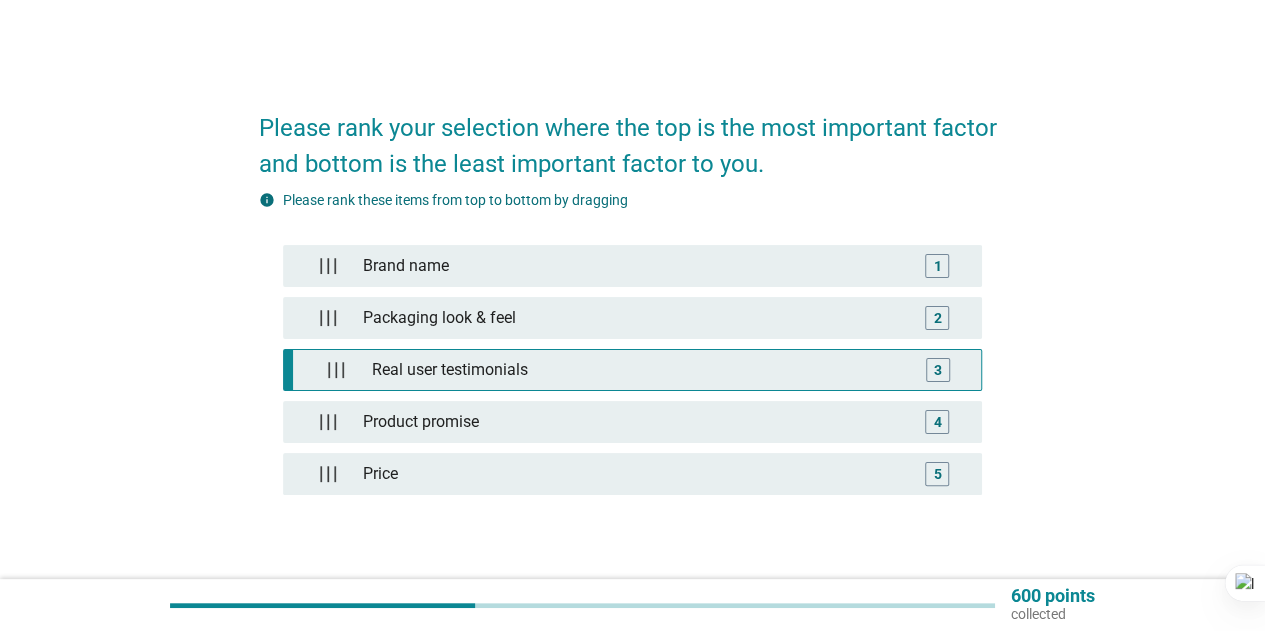 type 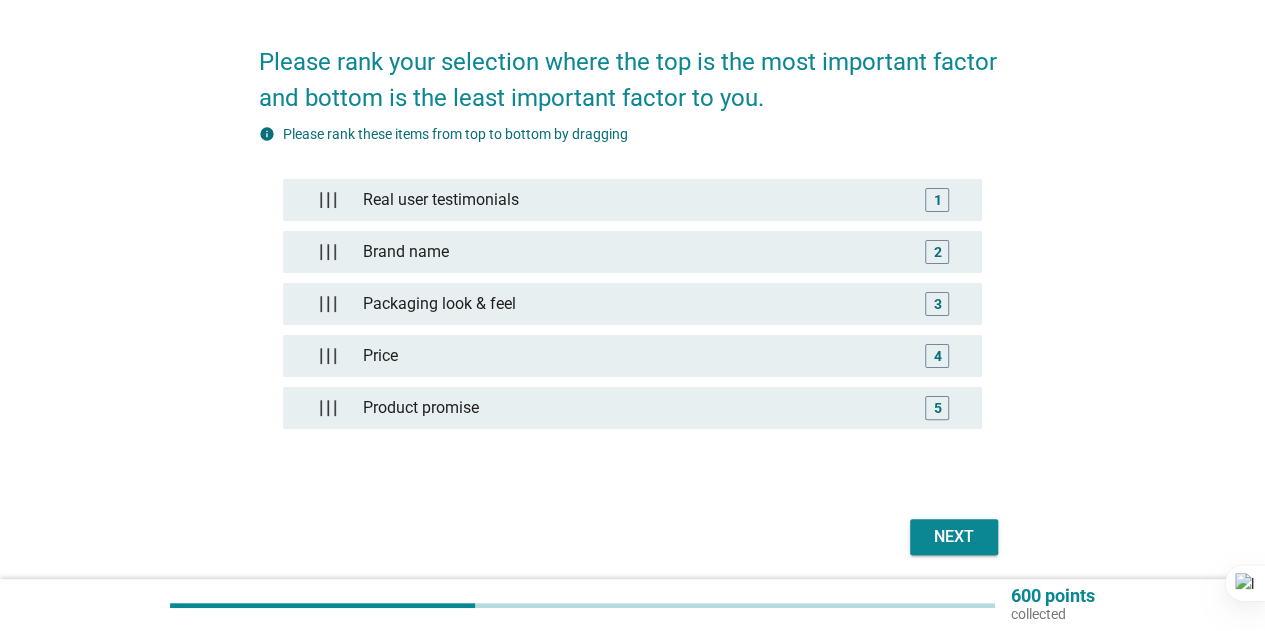 scroll, scrollTop: 134, scrollLeft: 0, axis: vertical 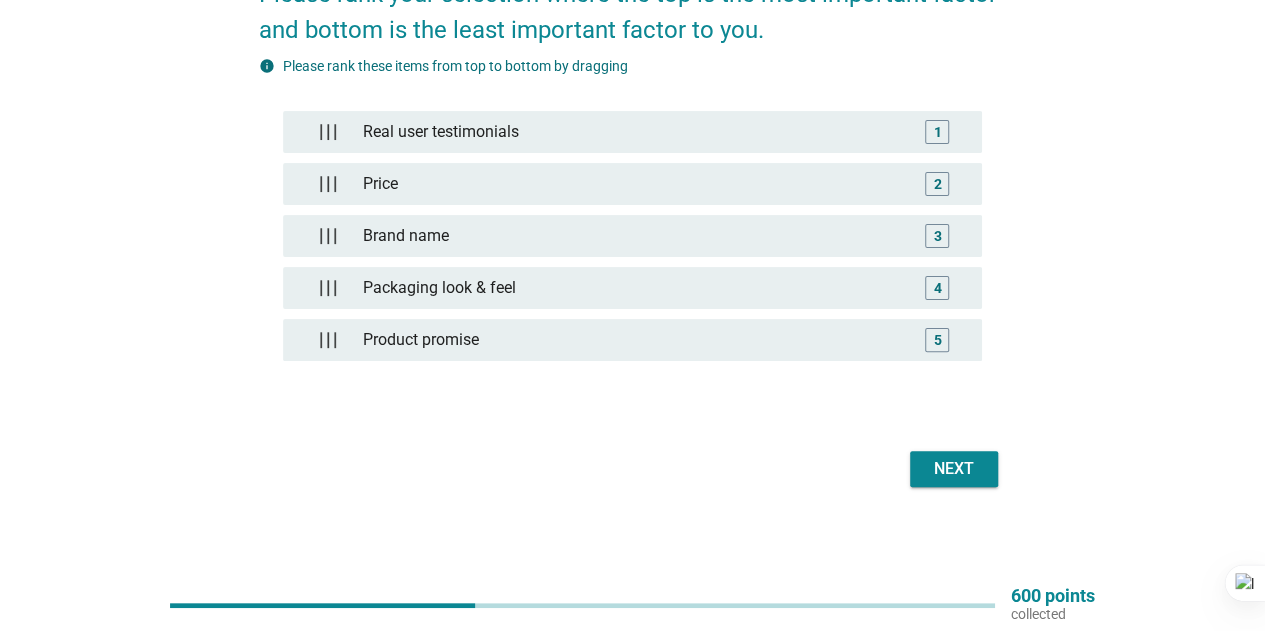 click on "Next" at bounding box center (954, 469) 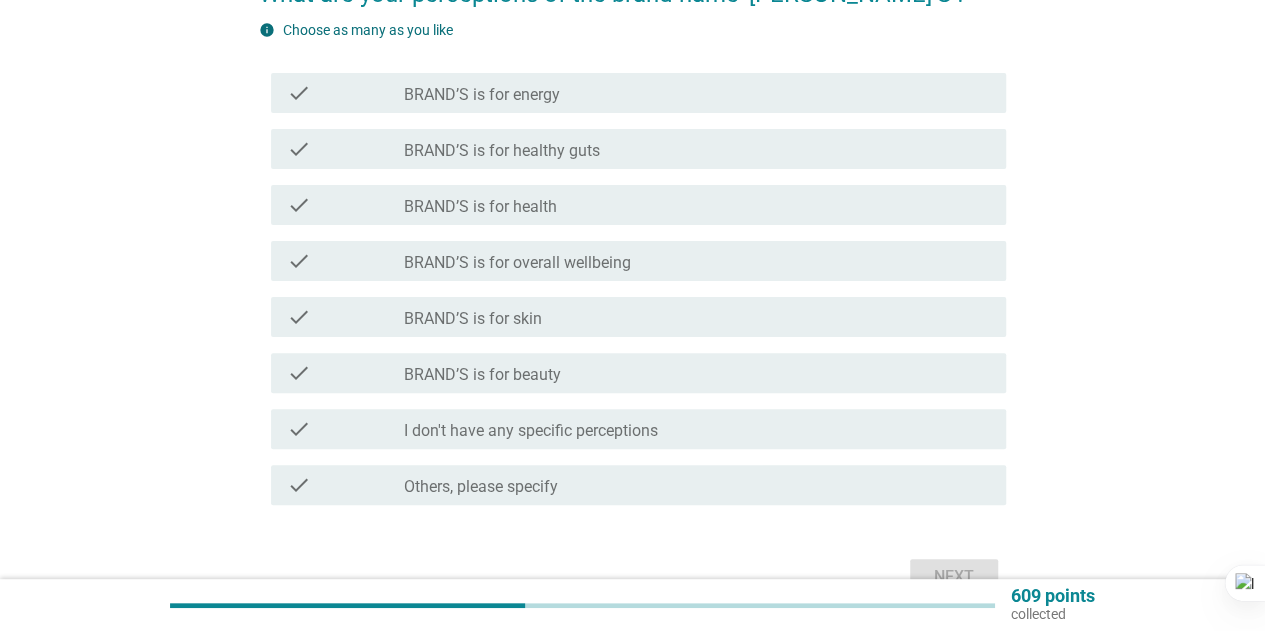 scroll, scrollTop: 0, scrollLeft: 0, axis: both 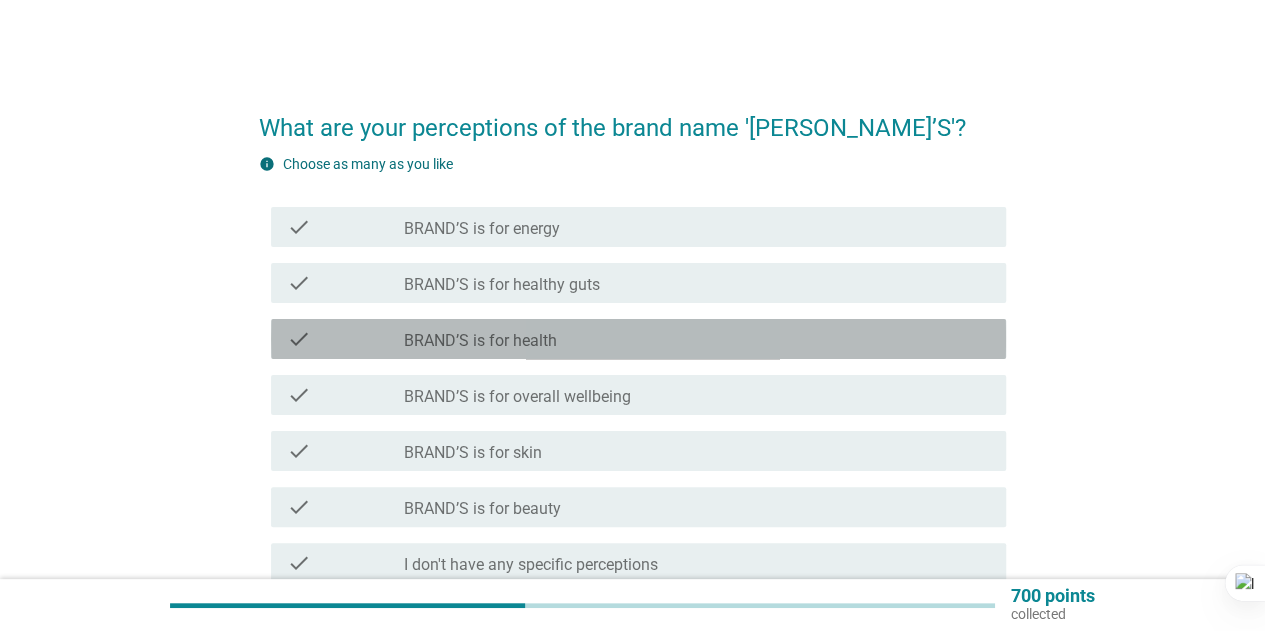 click on "check_box_outline_blank BRAND’S is for health" at bounding box center [697, 339] 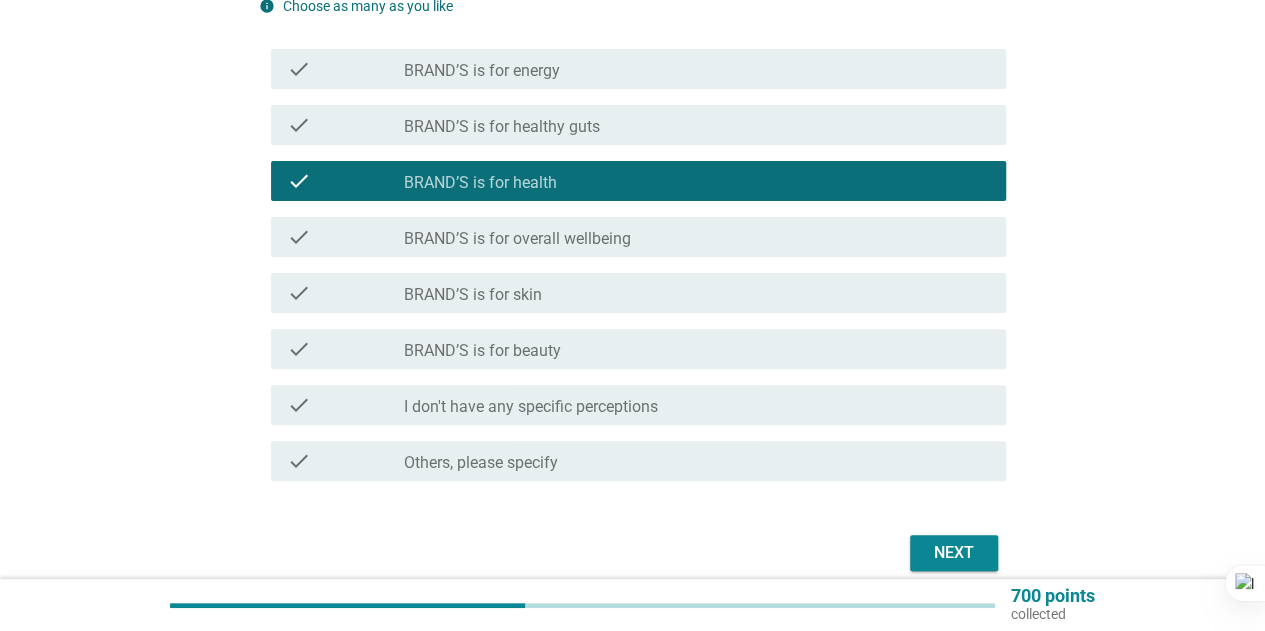scroll, scrollTop: 200, scrollLeft: 0, axis: vertical 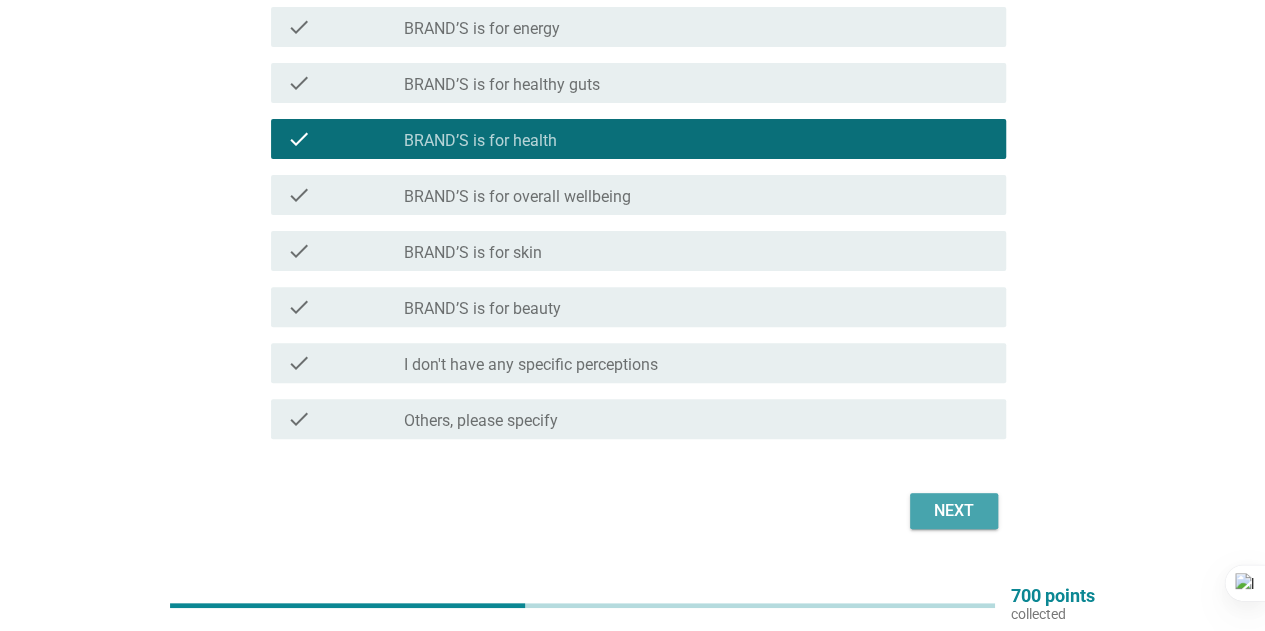 click on "Next" at bounding box center (954, 511) 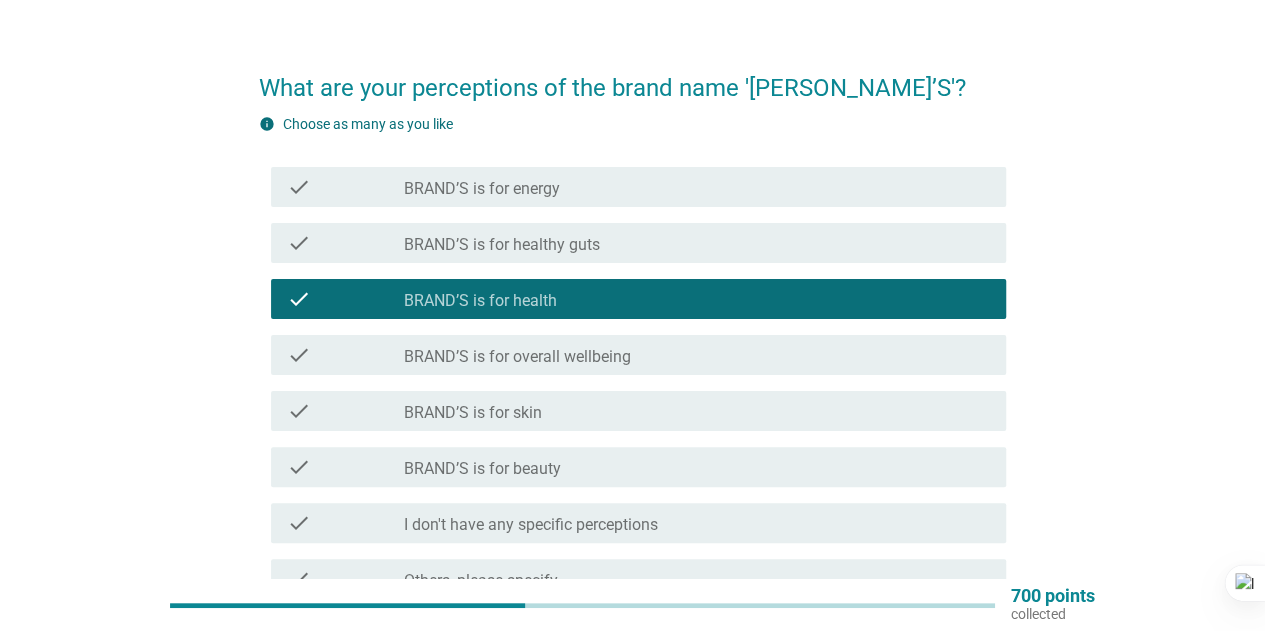scroll, scrollTop: 0, scrollLeft: 0, axis: both 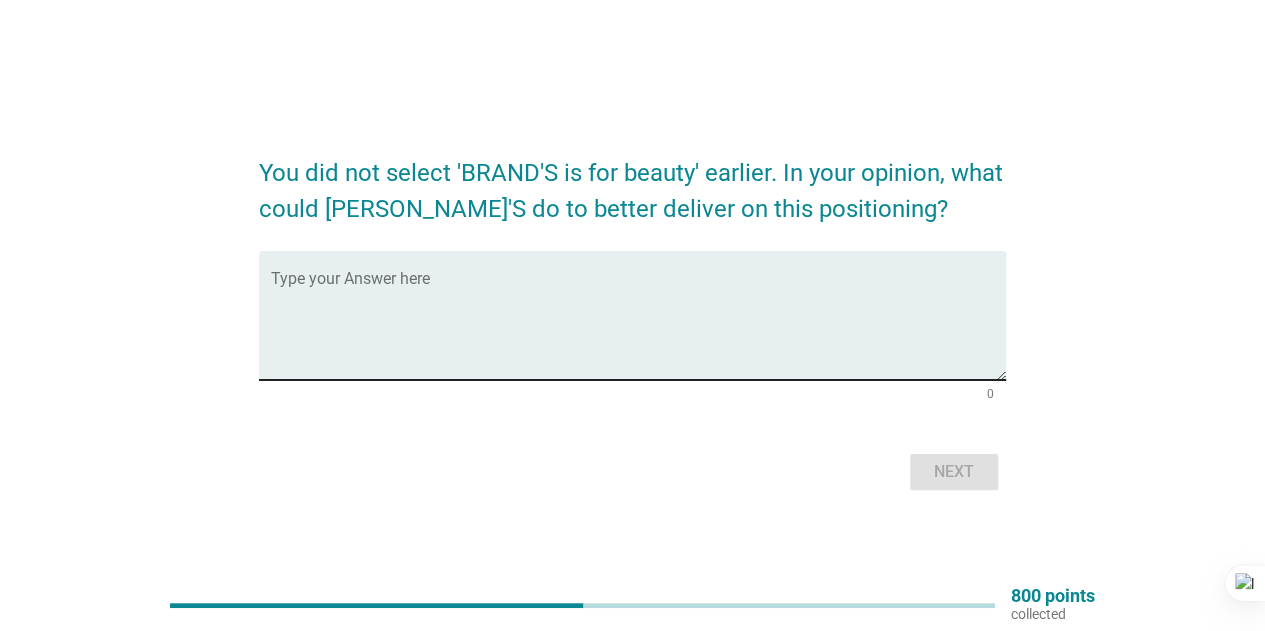 click at bounding box center [638, 327] 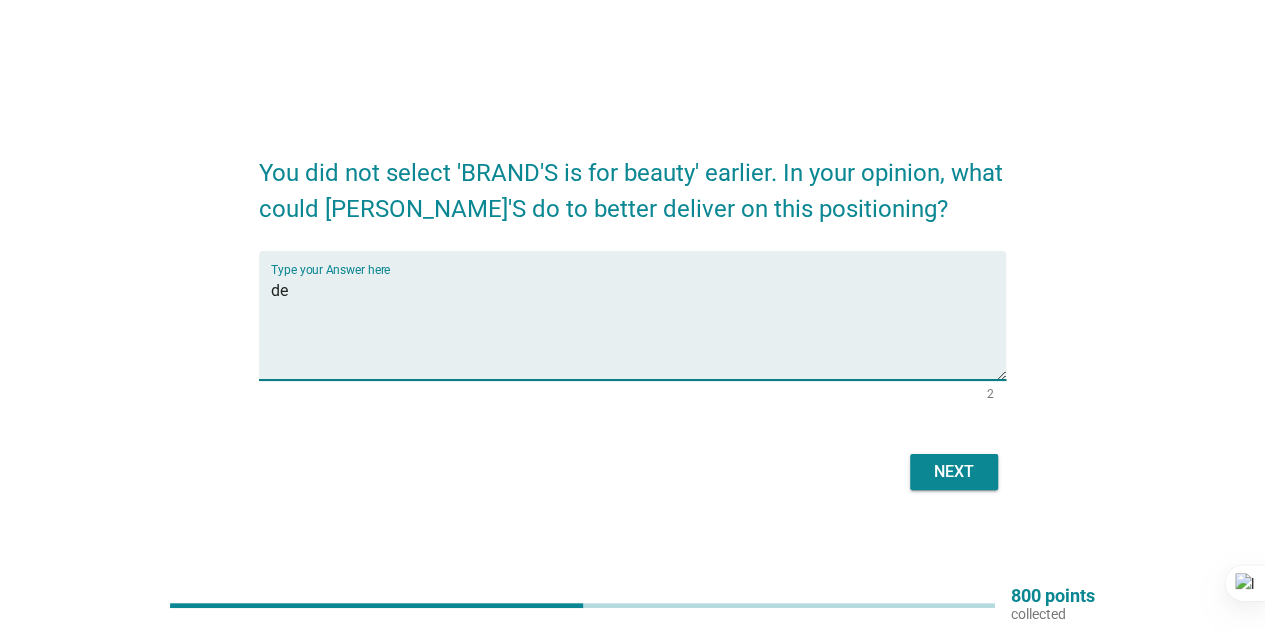 type on "d" 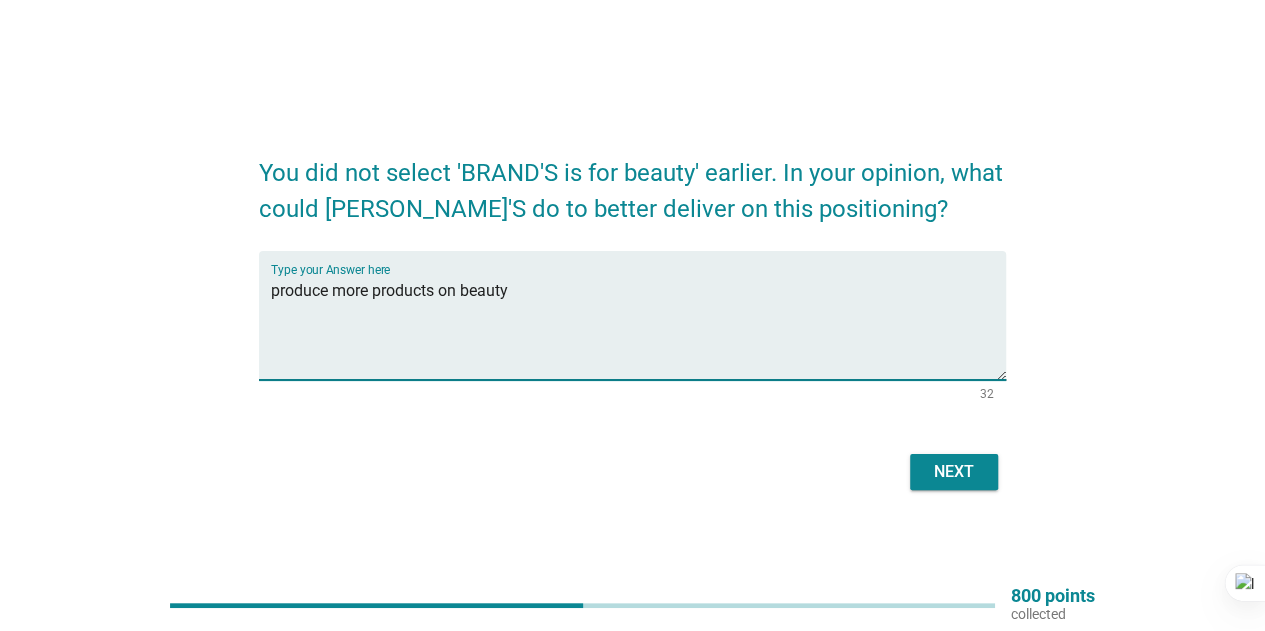 click on "produce more products on beauty" at bounding box center [638, 327] 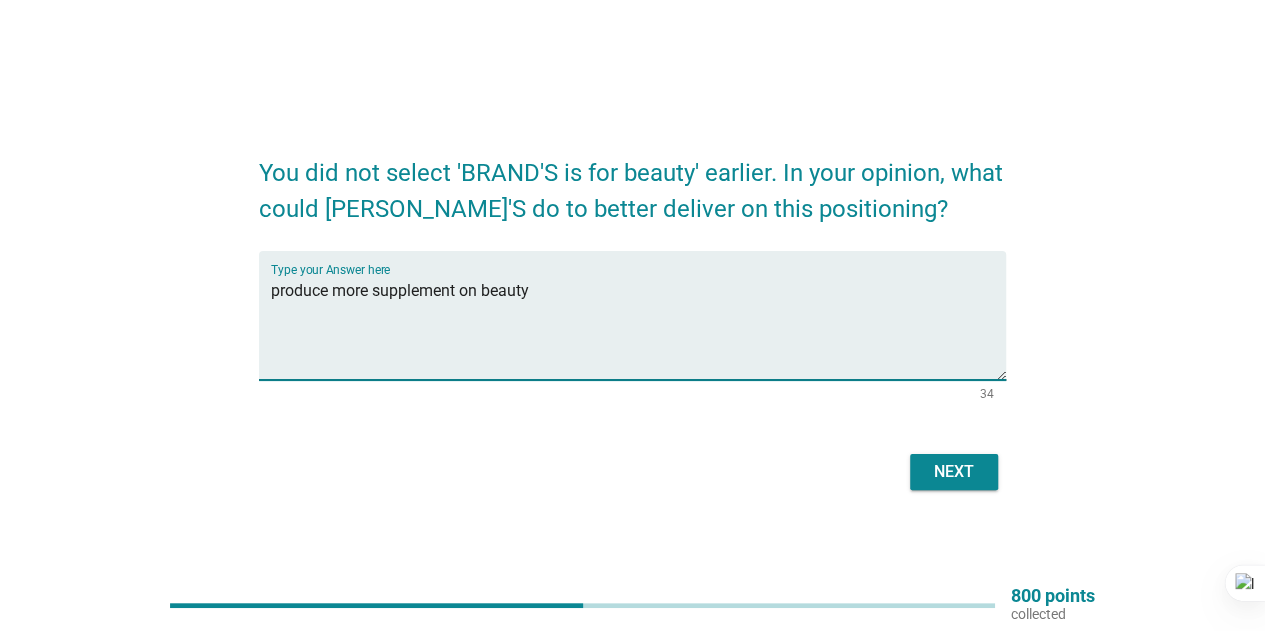 click on "produce more supplement on beauty" at bounding box center [638, 327] 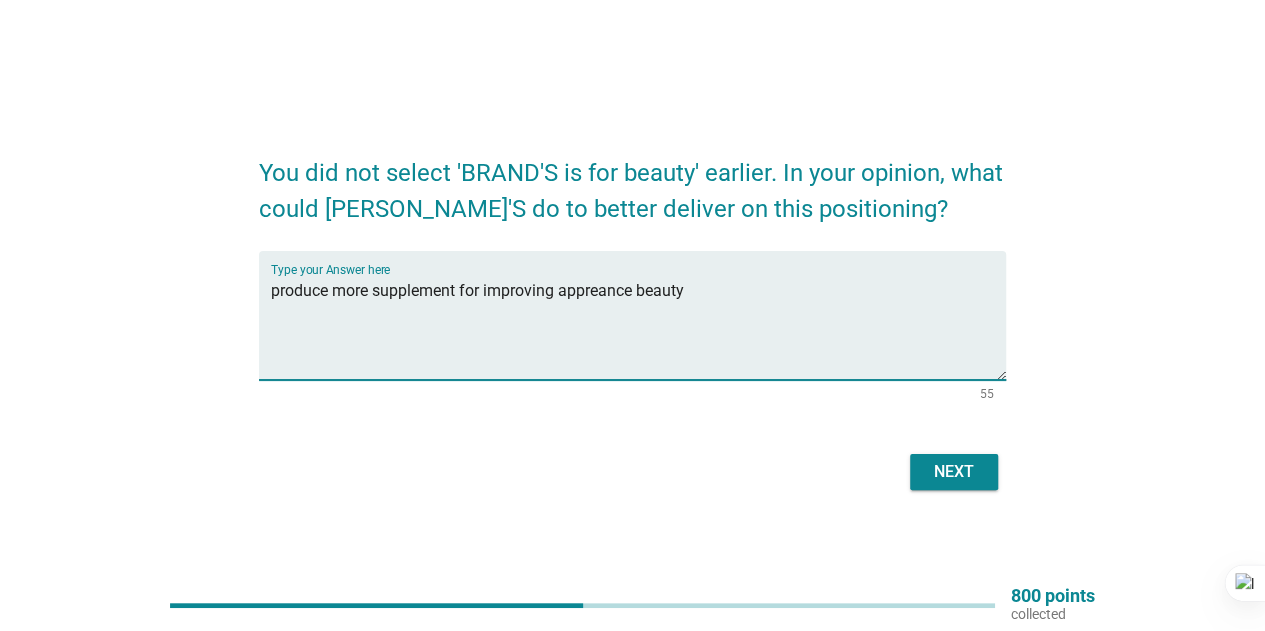 type on "produce more supplement for improving appreance beauty" 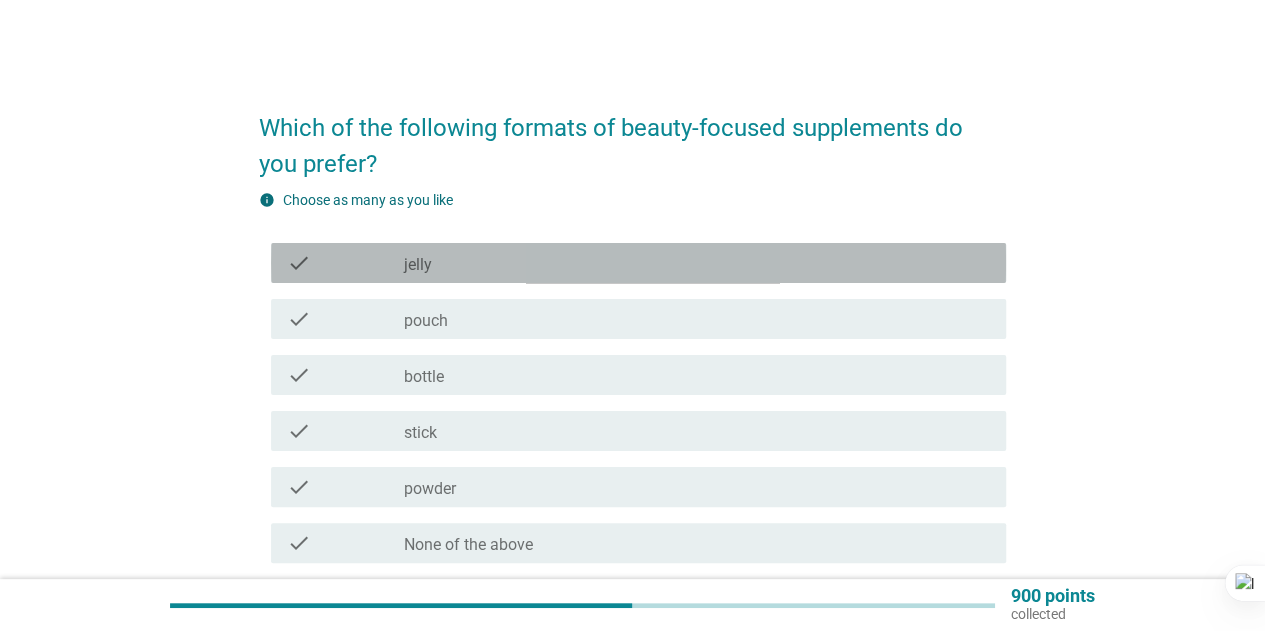 click on "check_box_outline_blank jelly" at bounding box center [697, 263] 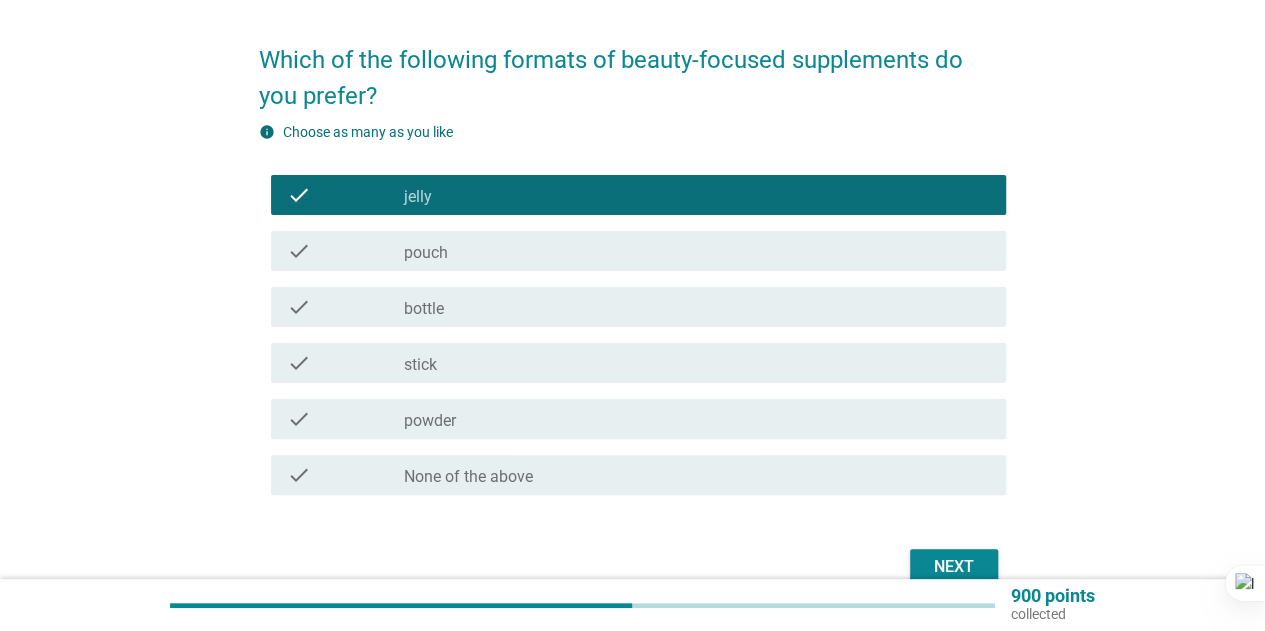 scroll, scrollTop: 100, scrollLeft: 0, axis: vertical 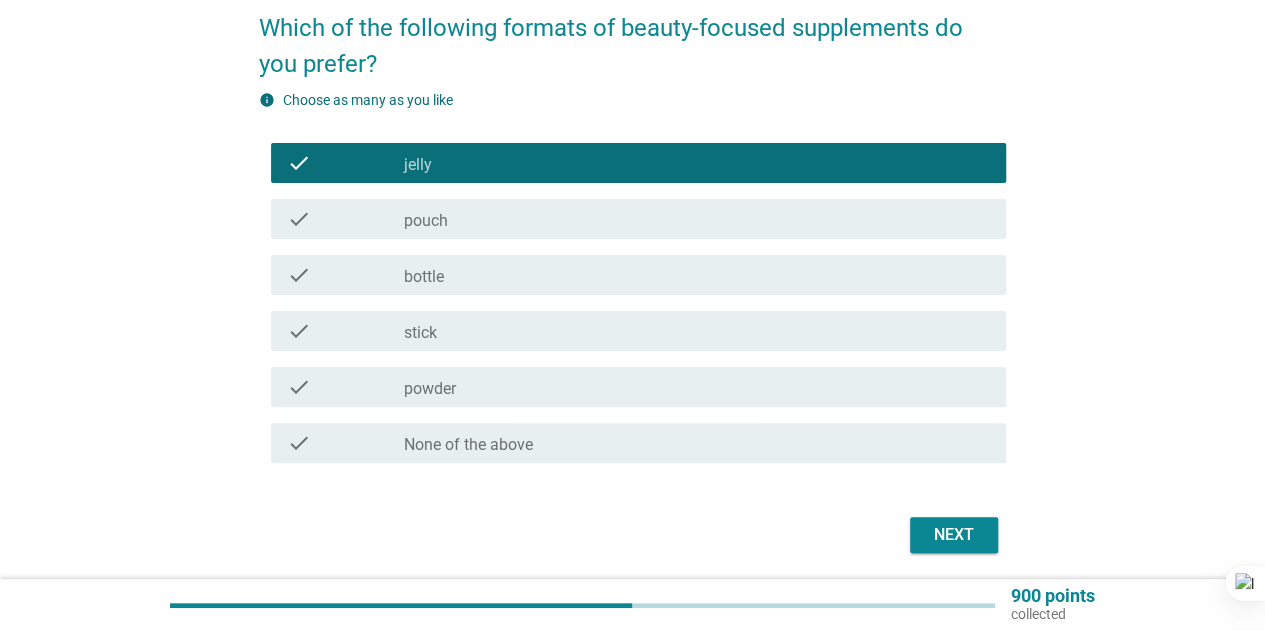 click on "check_box_outline_blank powder" at bounding box center (697, 387) 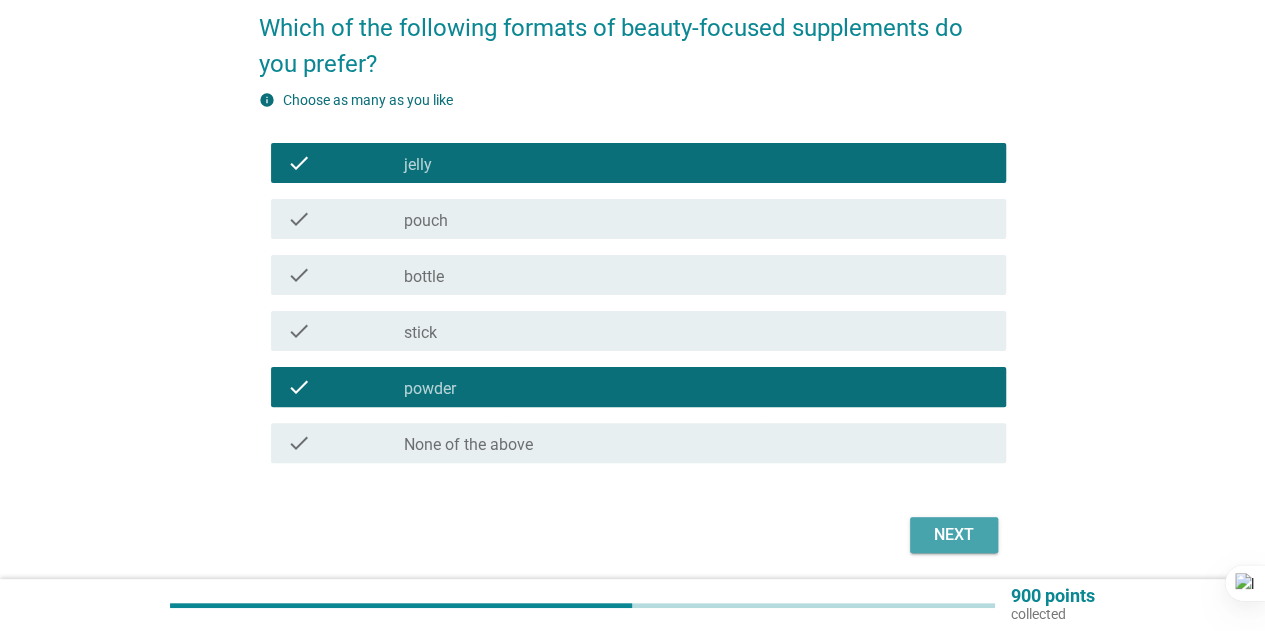 click on "Next" at bounding box center (954, 535) 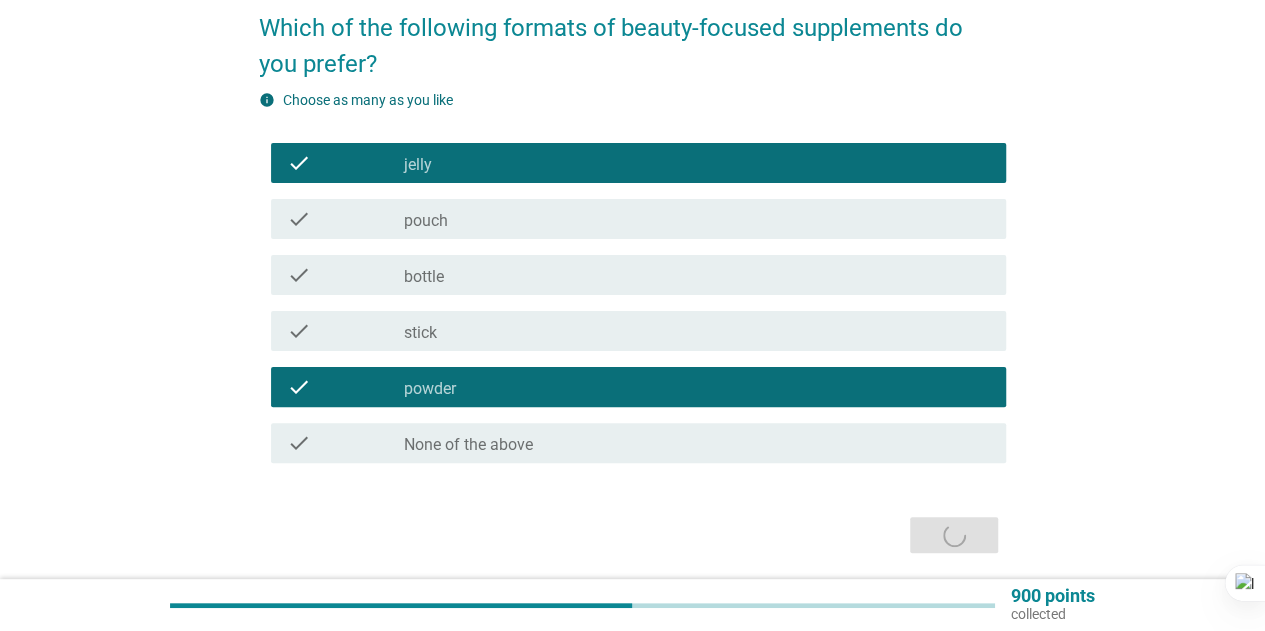 scroll, scrollTop: 0, scrollLeft: 0, axis: both 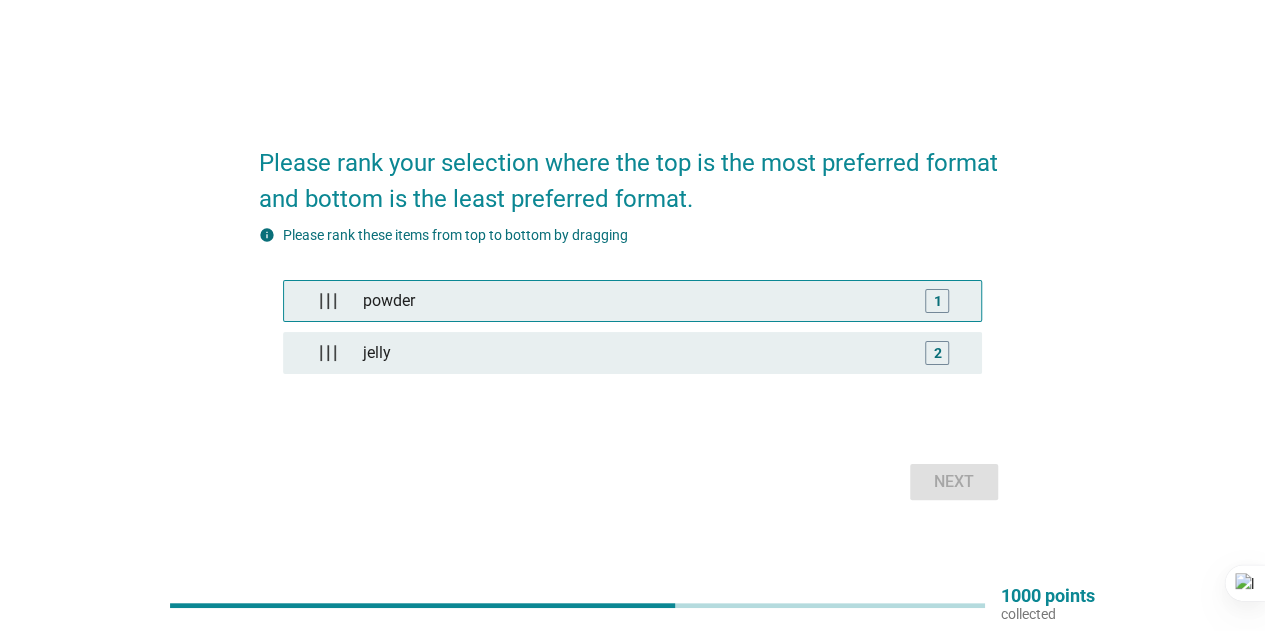 click on "powder" at bounding box center (632, 301) 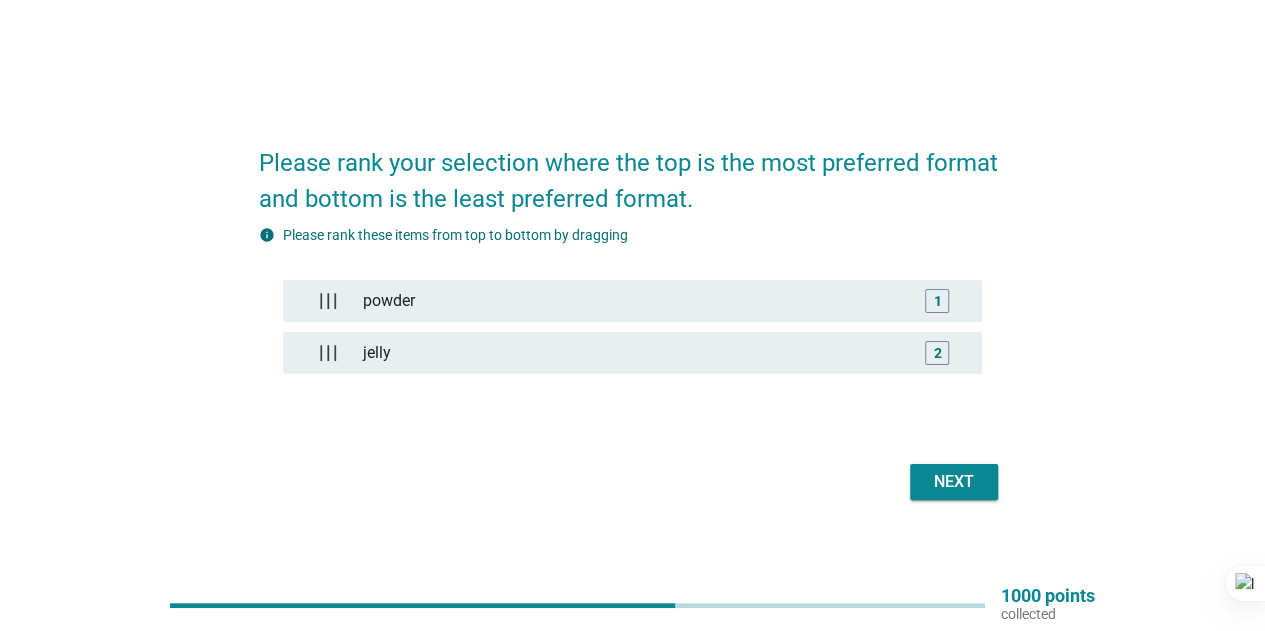 click on "Next" at bounding box center [954, 482] 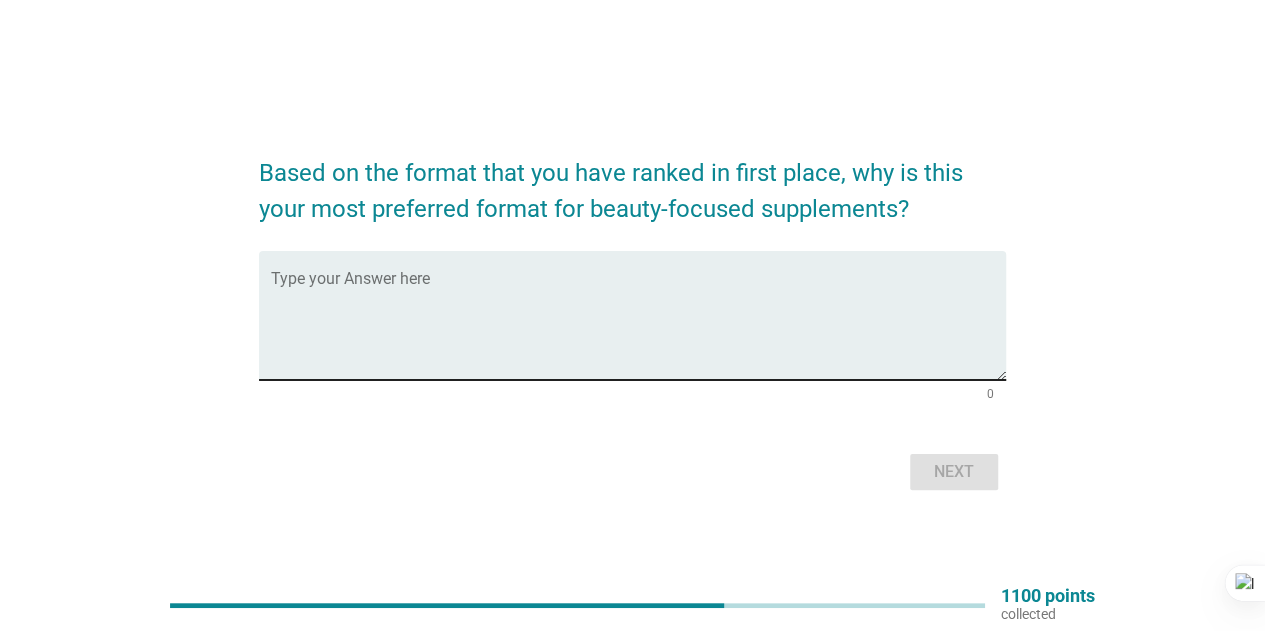 click at bounding box center (638, 327) 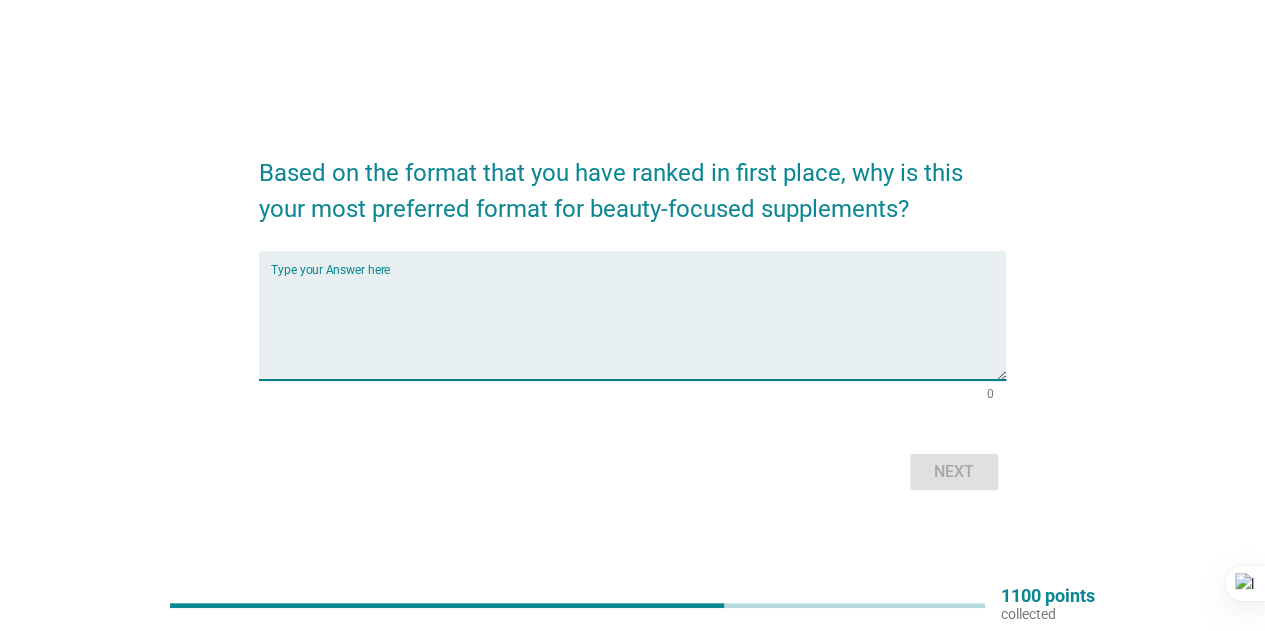 click at bounding box center (638, 327) 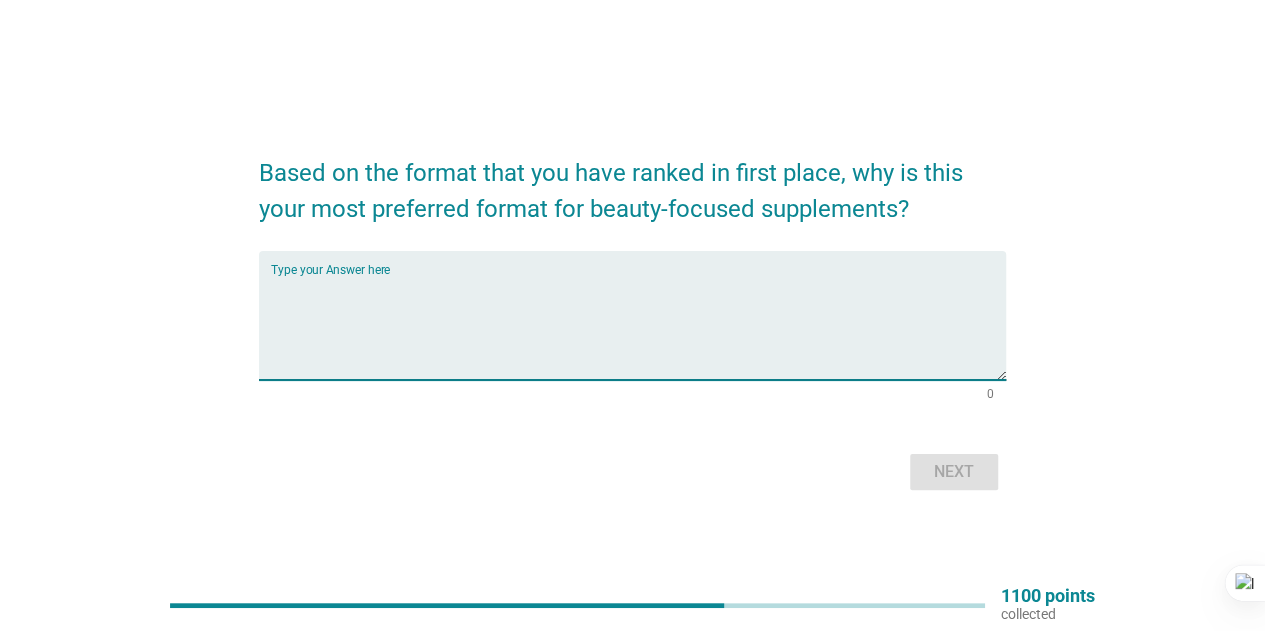 click at bounding box center [638, 327] 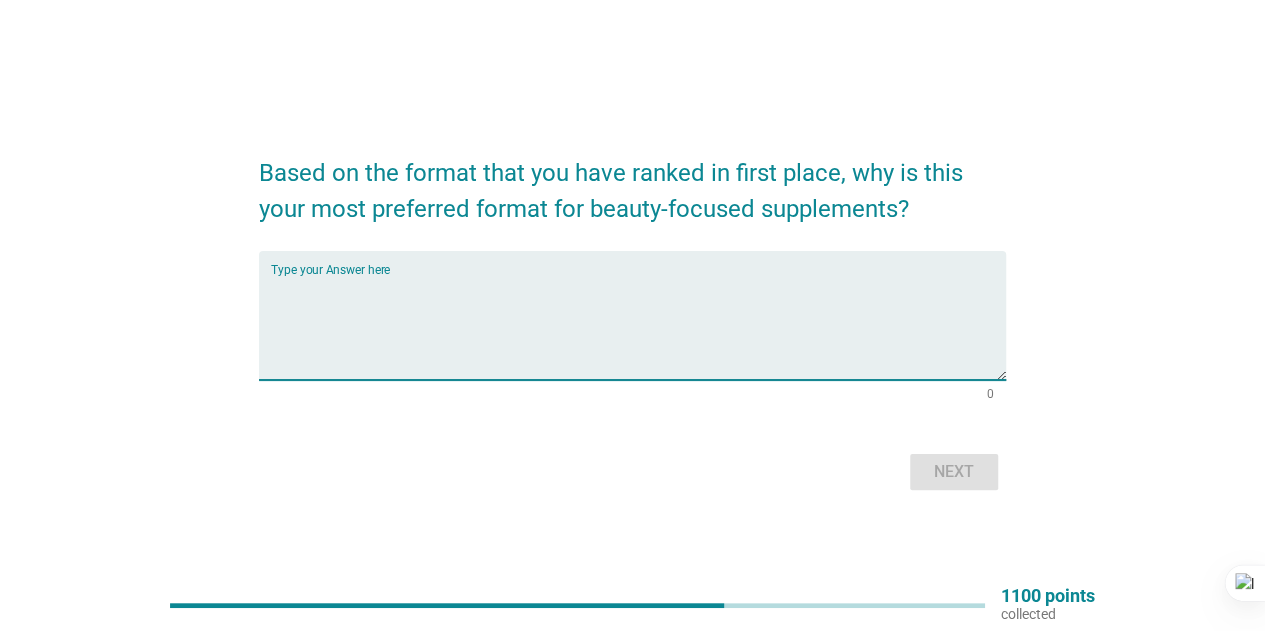 scroll, scrollTop: 52, scrollLeft: 0, axis: vertical 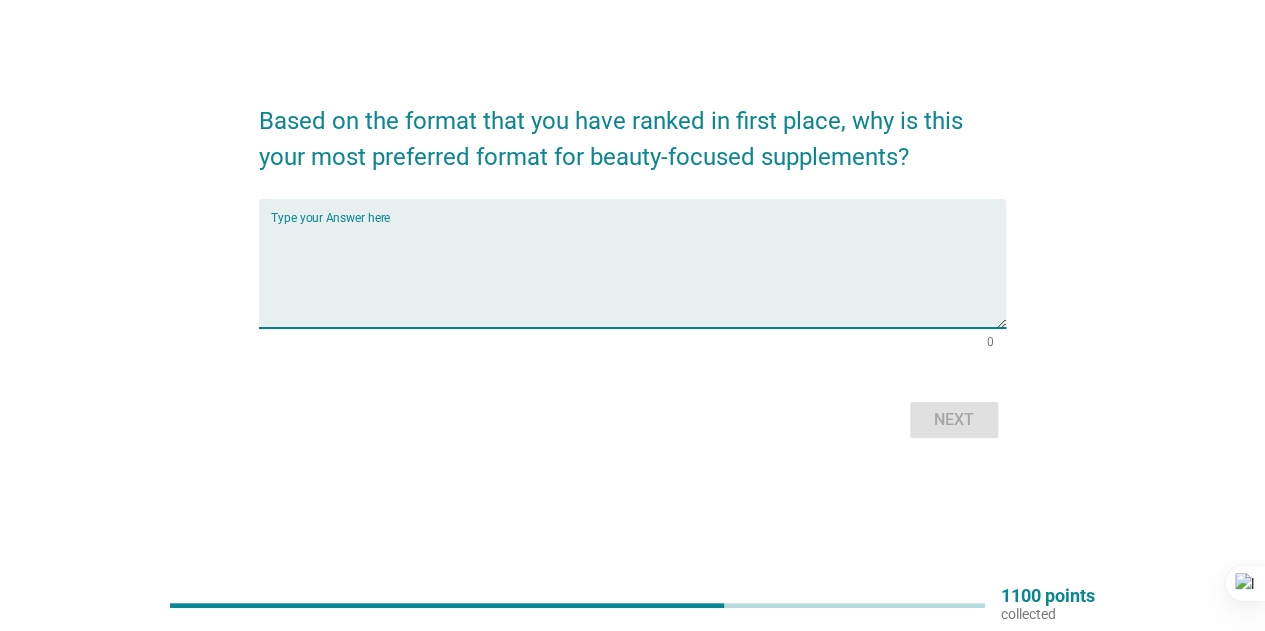 click at bounding box center (638, 275) 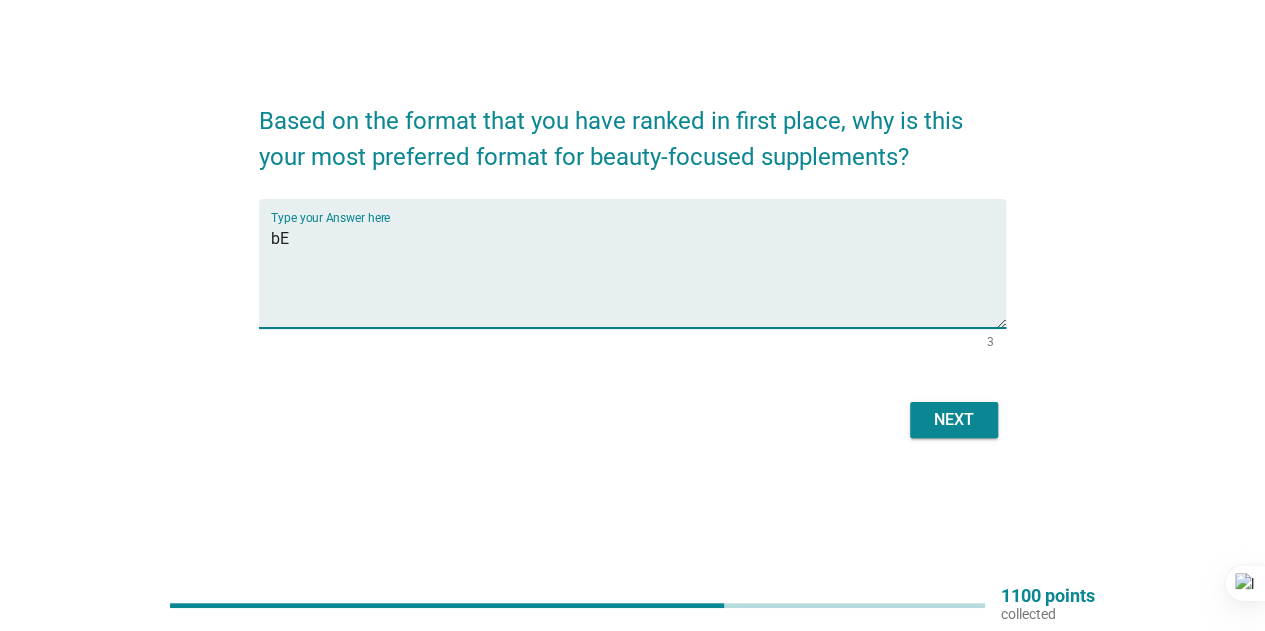 type on "b" 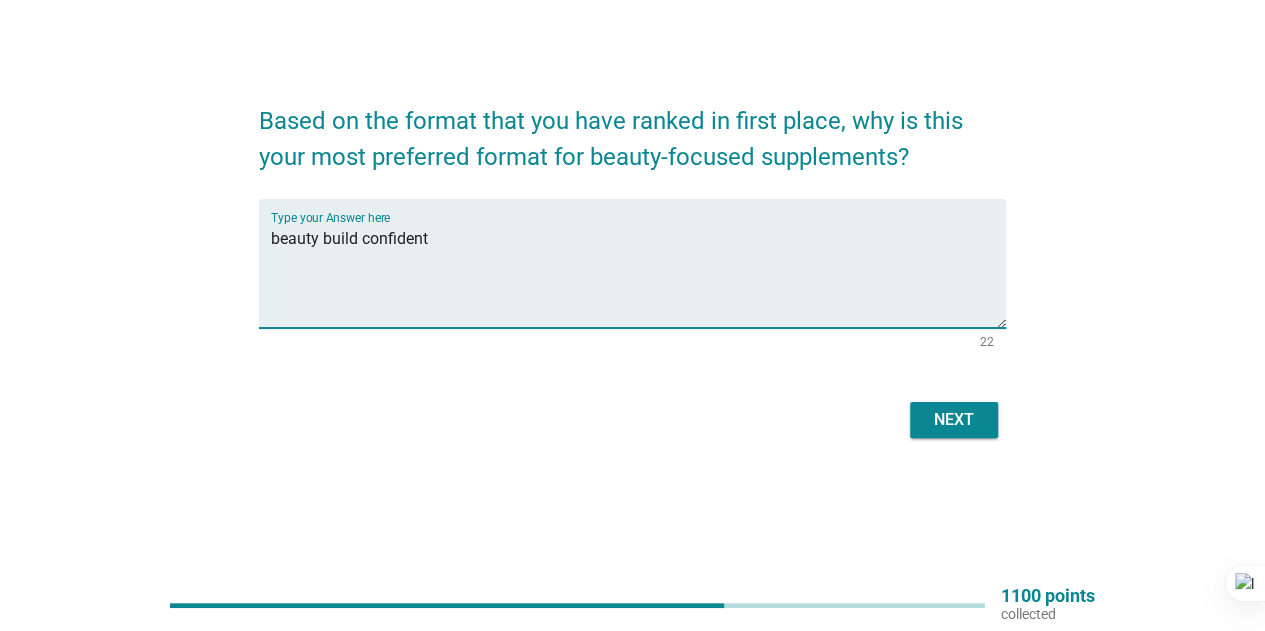 type on "beauty build confident" 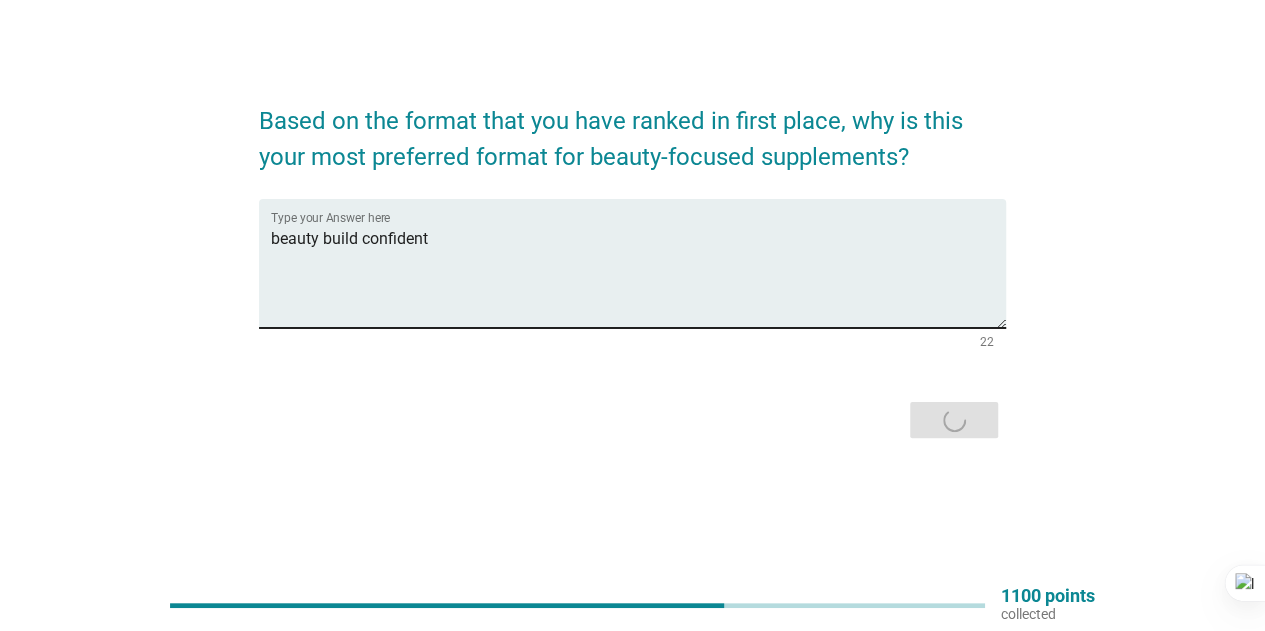 scroll, scrollTop: 0, scrollLeft: 0, axis: both 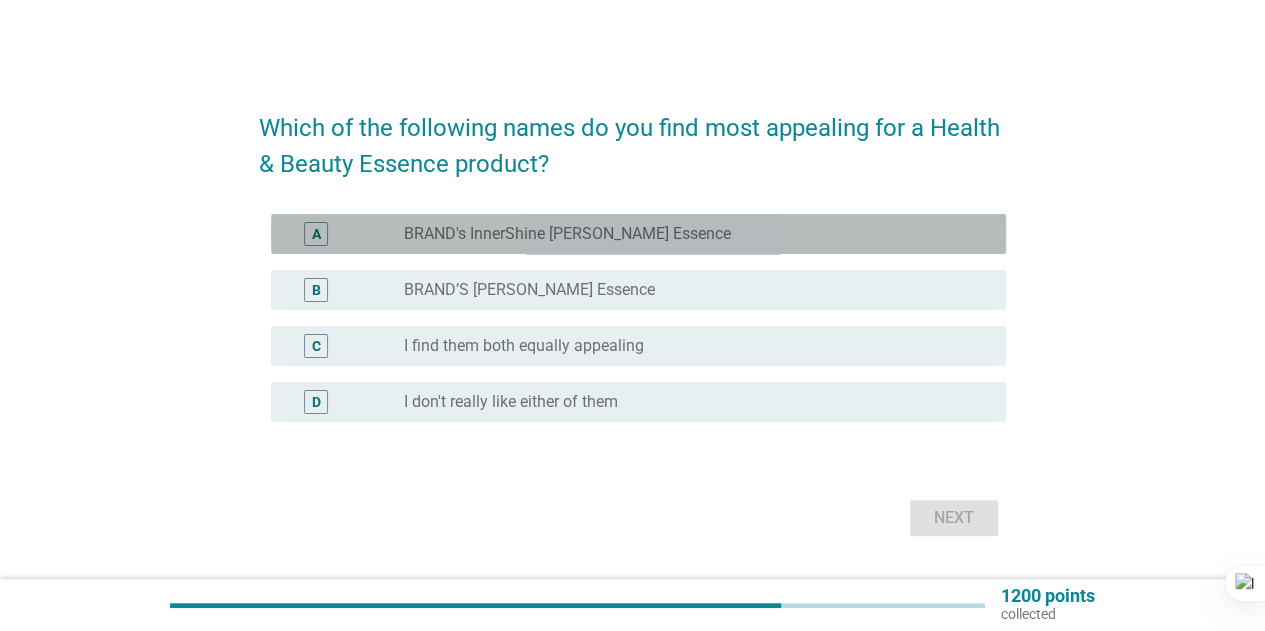 click on "radio_button_unchecked BRAND's InnerShine [PERSON_NAME] Essence" at bounding box center (689, 234) 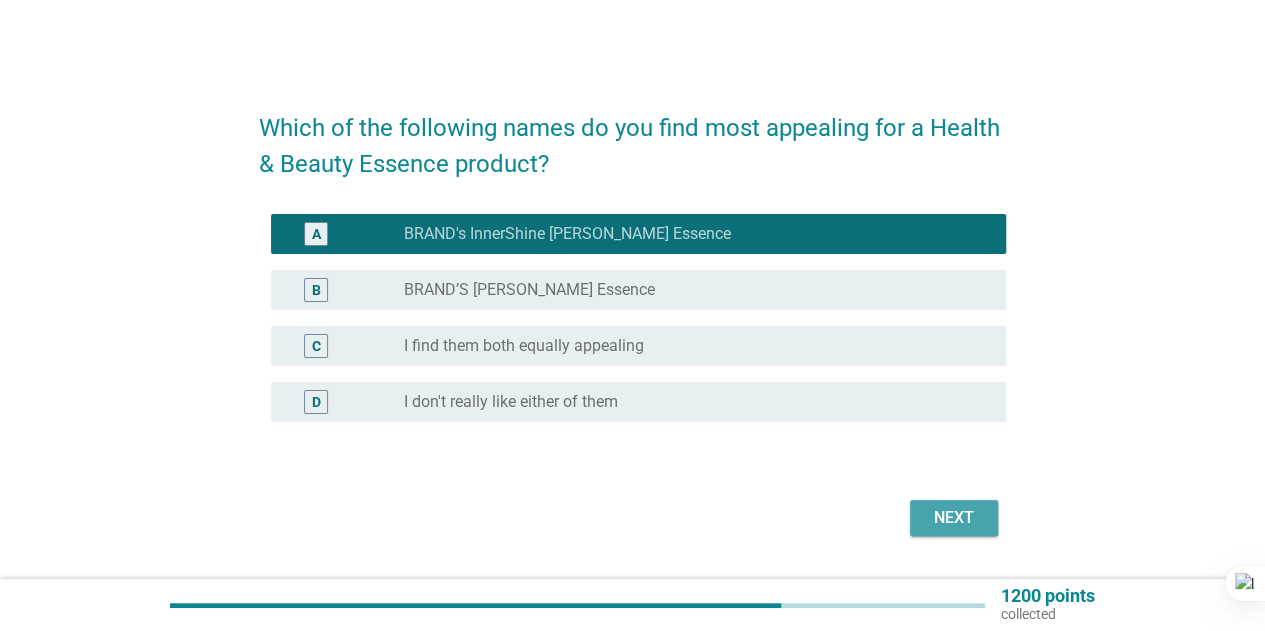 click on "Next" at bounding box center [954, 518] 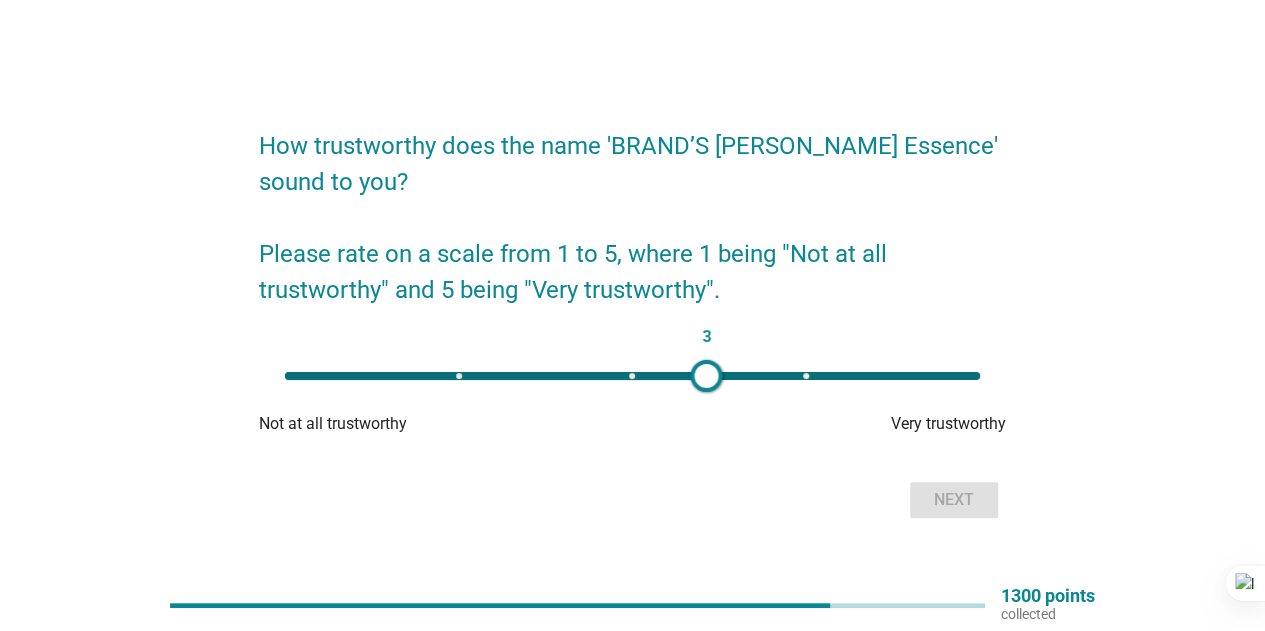 drag, startPoint x: 273, startPoint y: 367, endPoint x: 706, endPoint y: 385, distance: 433.37396 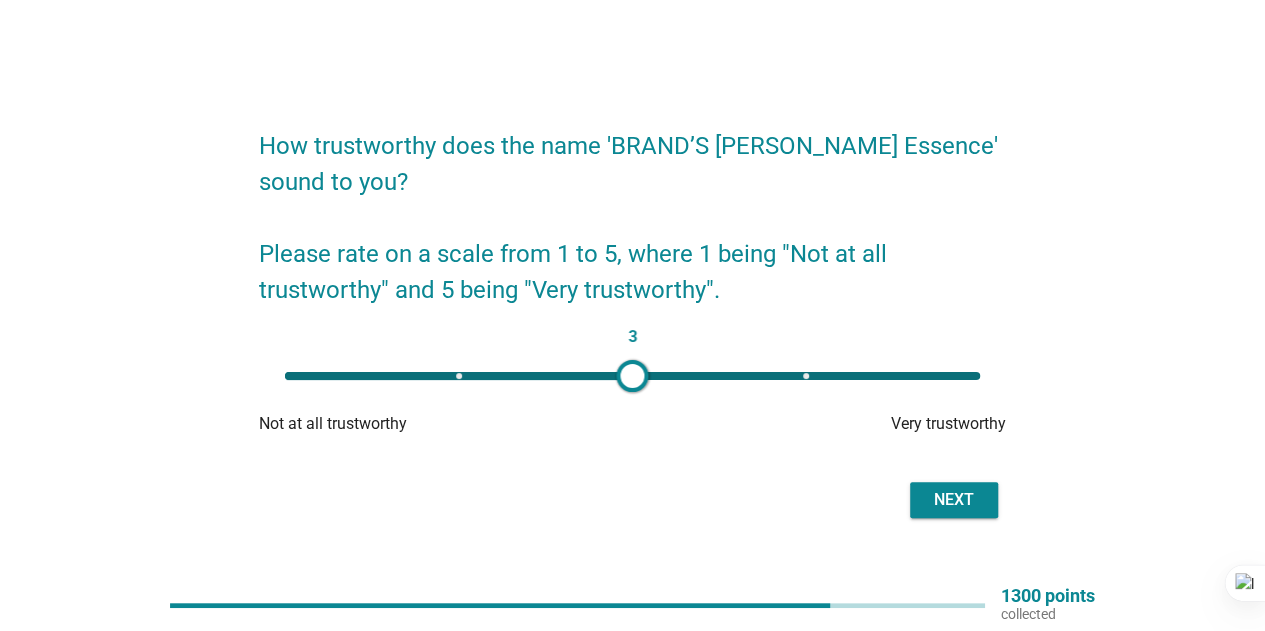 click on "3" at bounding box center [632, 376] 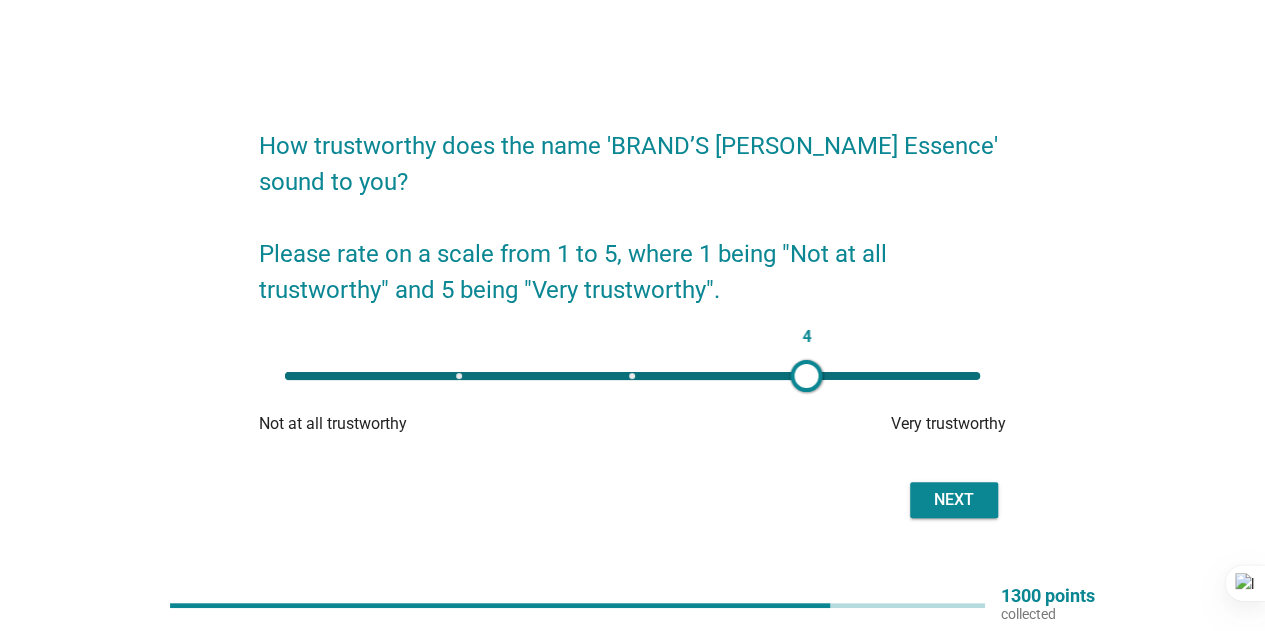 click on "4" at bounding box center [632, 376] 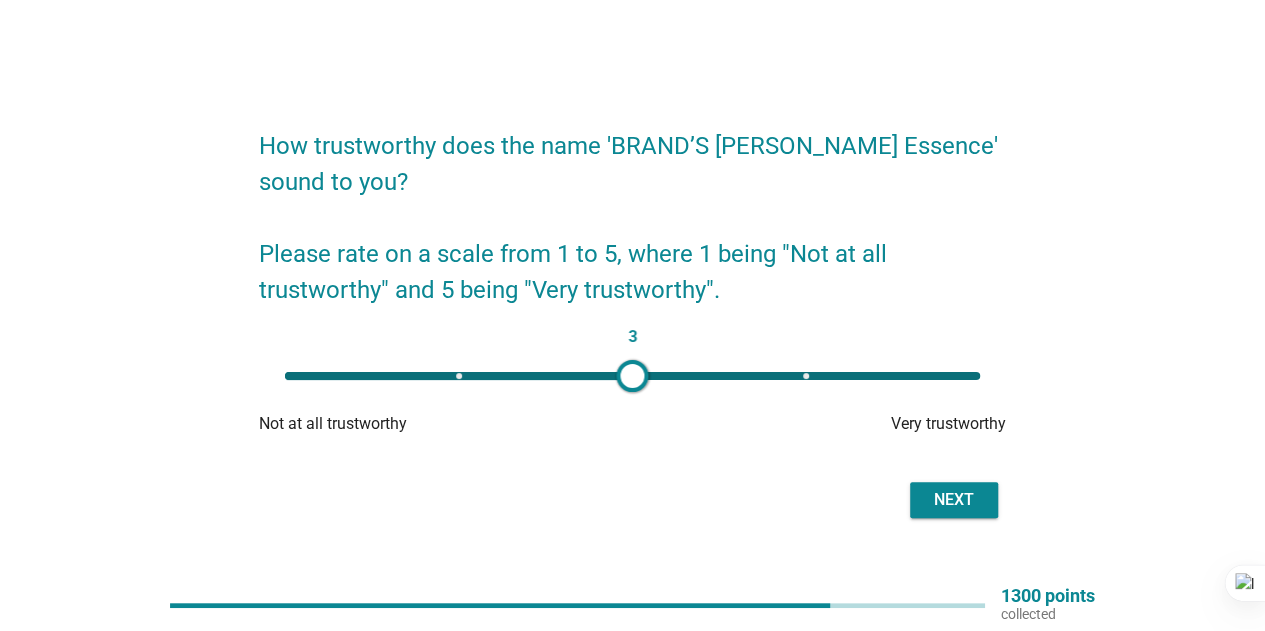 click on "3" at bounding box center [632, 376] 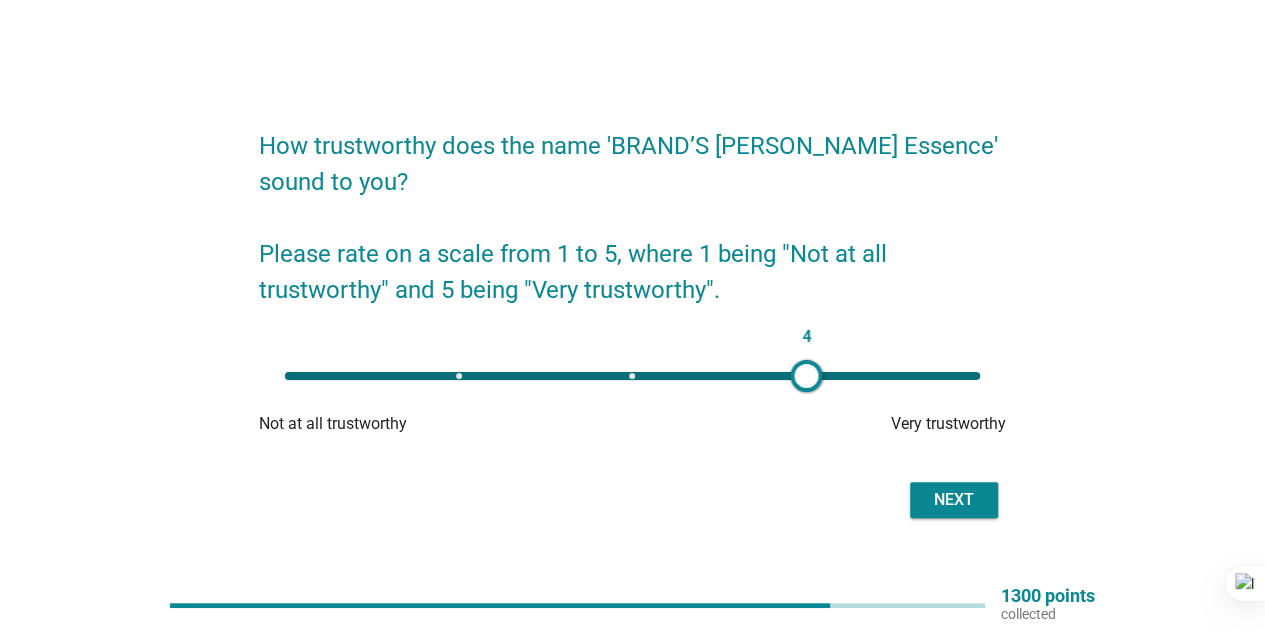 click on "4" at bounding box center (632, 376) 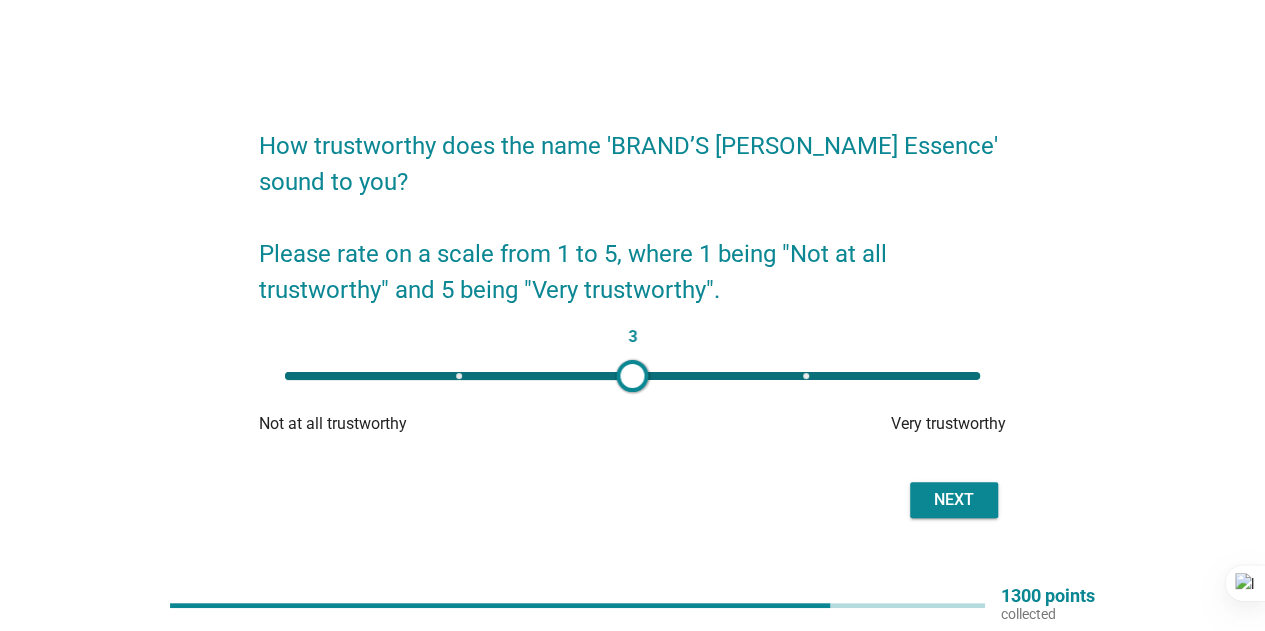 click on "Next" at bounding box center (954, 500) 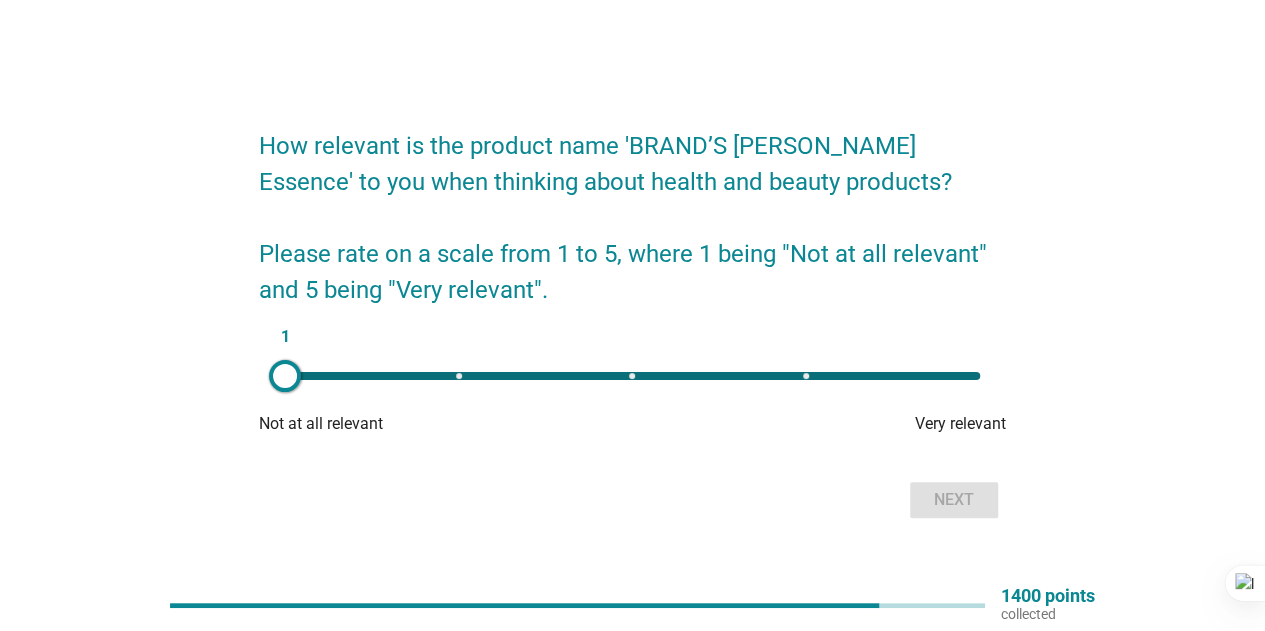 click on "1" at bounding box center [632, 376] 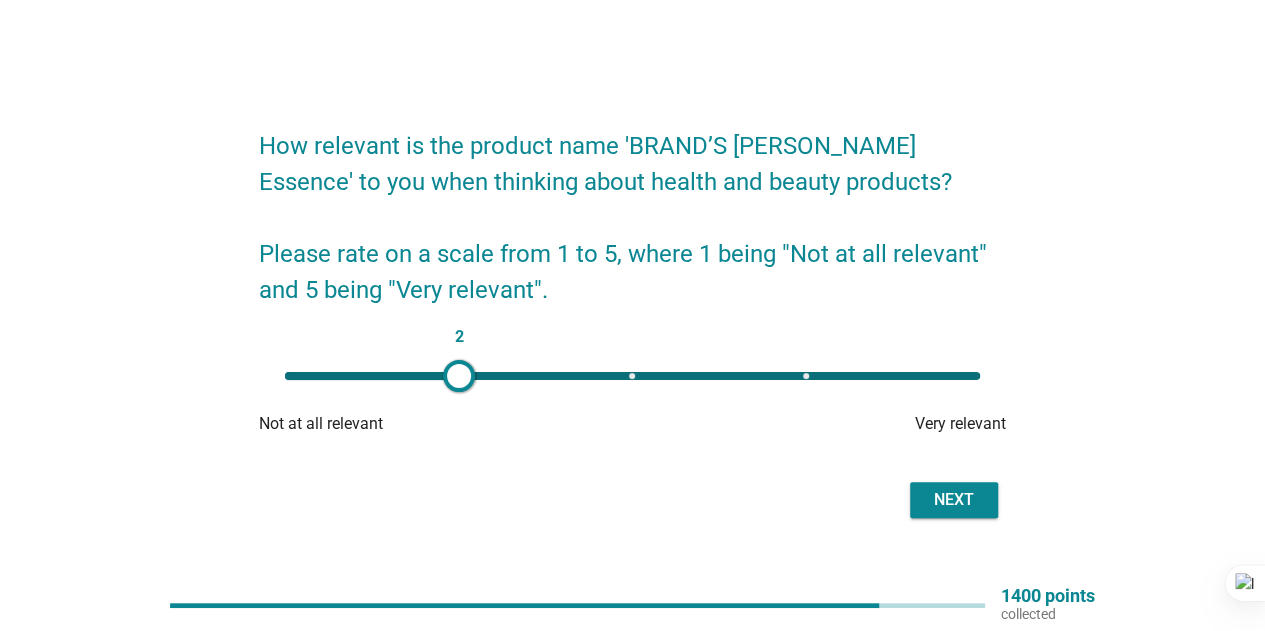 click on "Next" at bounding box center [954, 500] 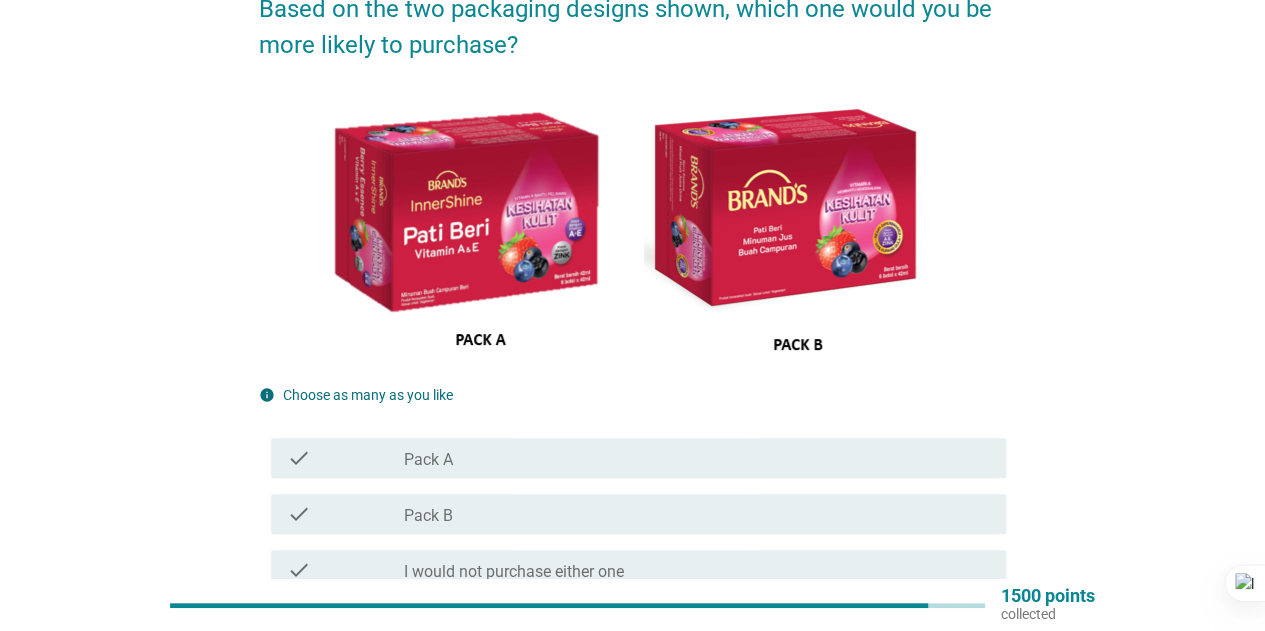 scroll, scrollTop: 116, scrollLeft: 0, axis: vertical 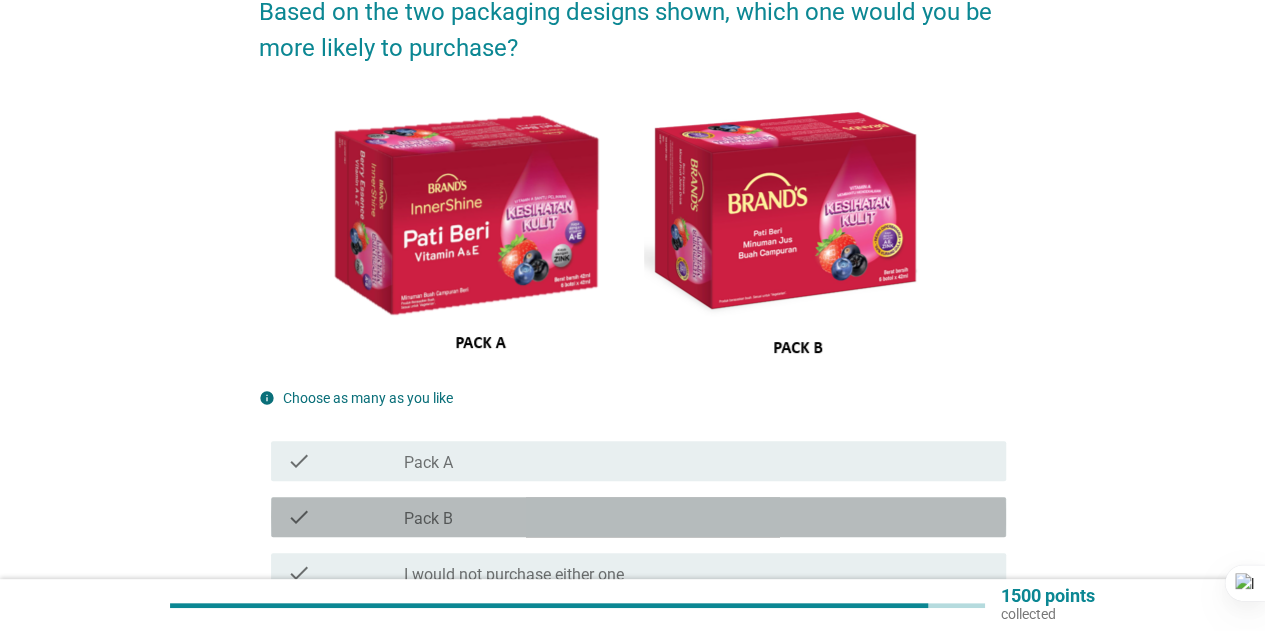 click on "check_box_outline_blank Pack B" at bounding box center [697, 517] 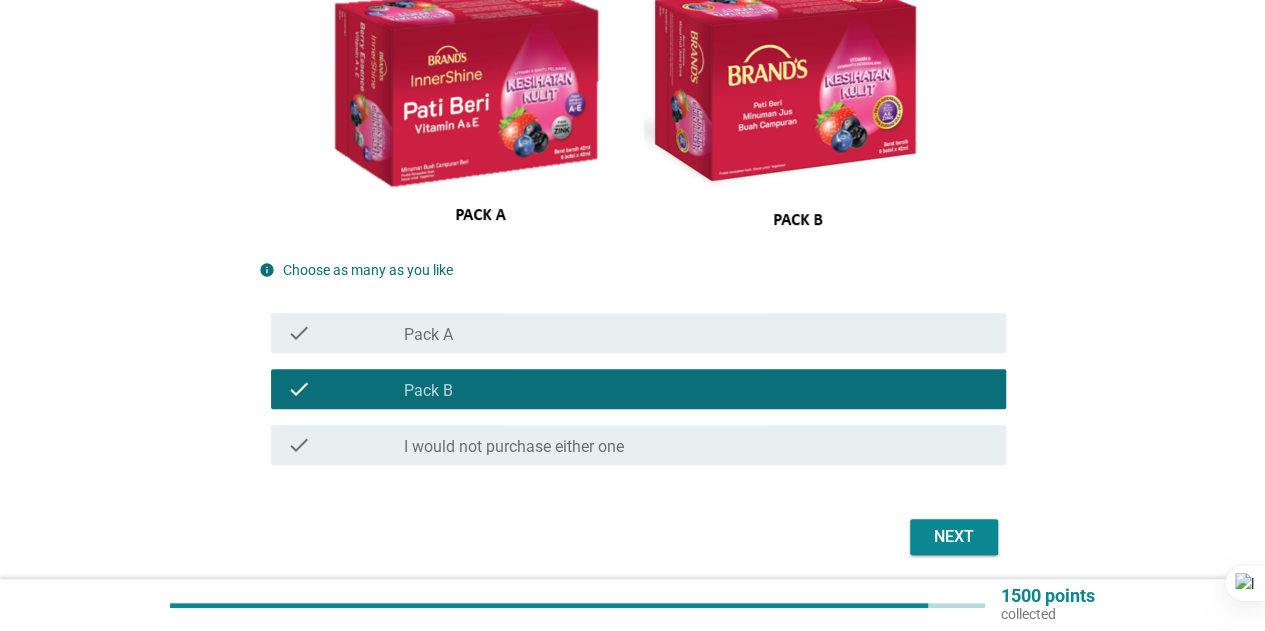 scroll, scrollTop: 316, scrollLeft: 0, axis: vertical 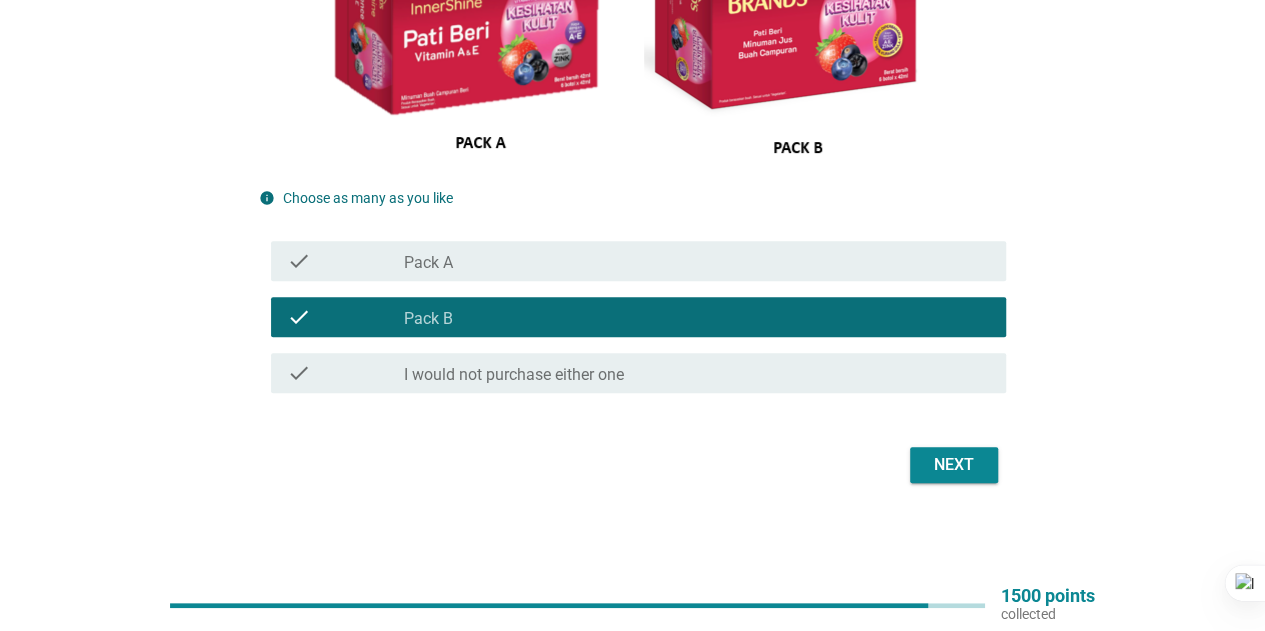 click on "Next" at bounding box center [954, 465] 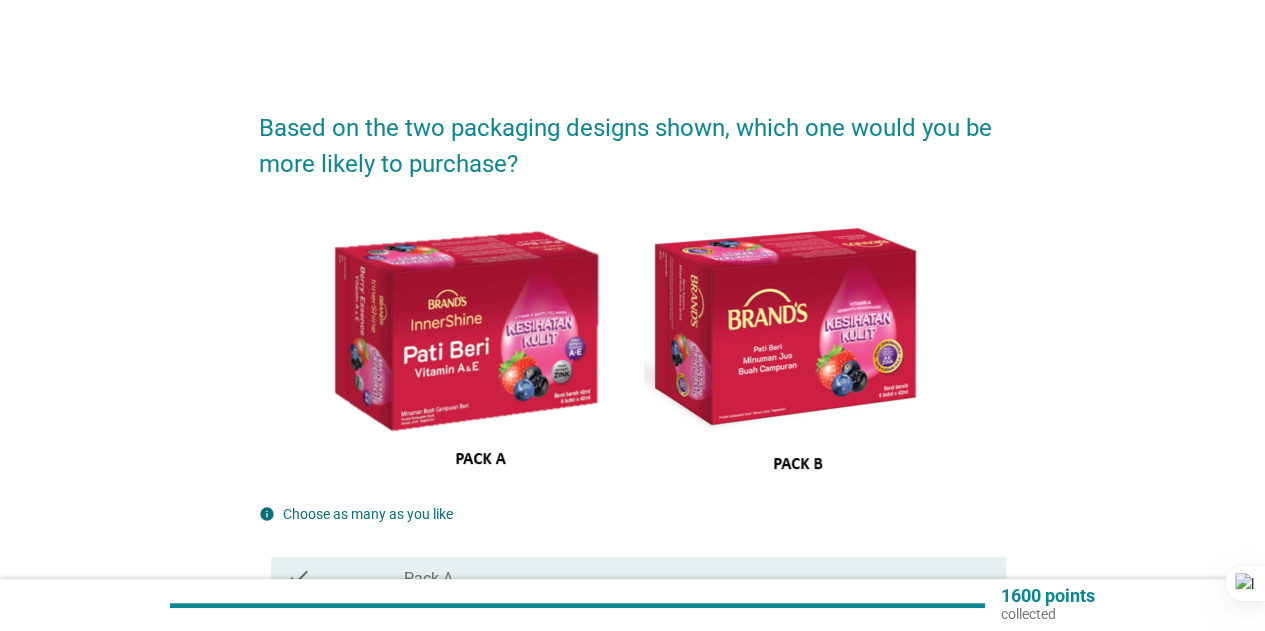scroll, scrollTop: 200, scrollLeft: 0, axis: vertical 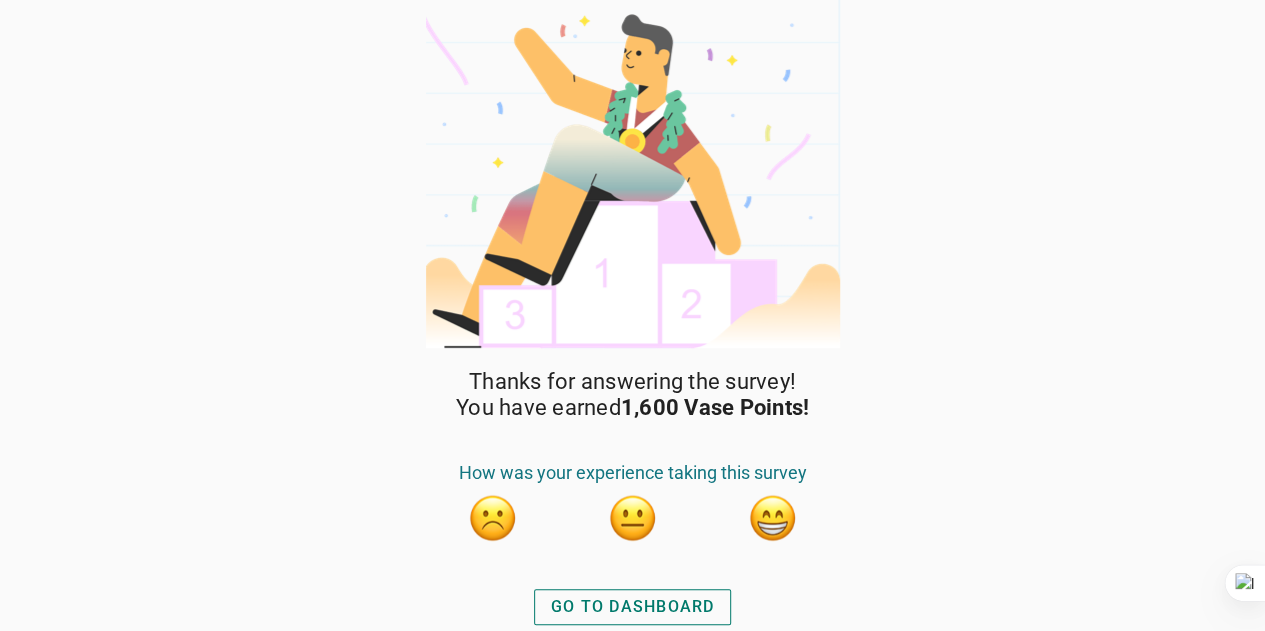 click on "GO TO DASHBOARD" at bounding box center (633, 607) 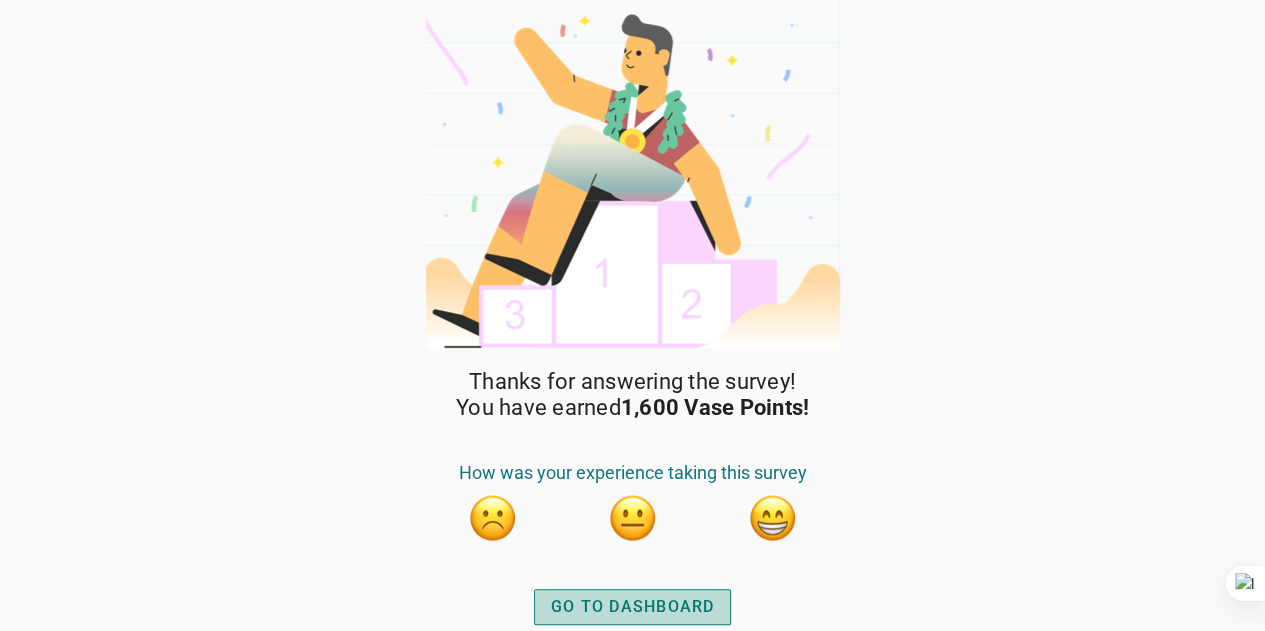 click on "GO TO DASHBOARD" at bounding box center [633, 607] 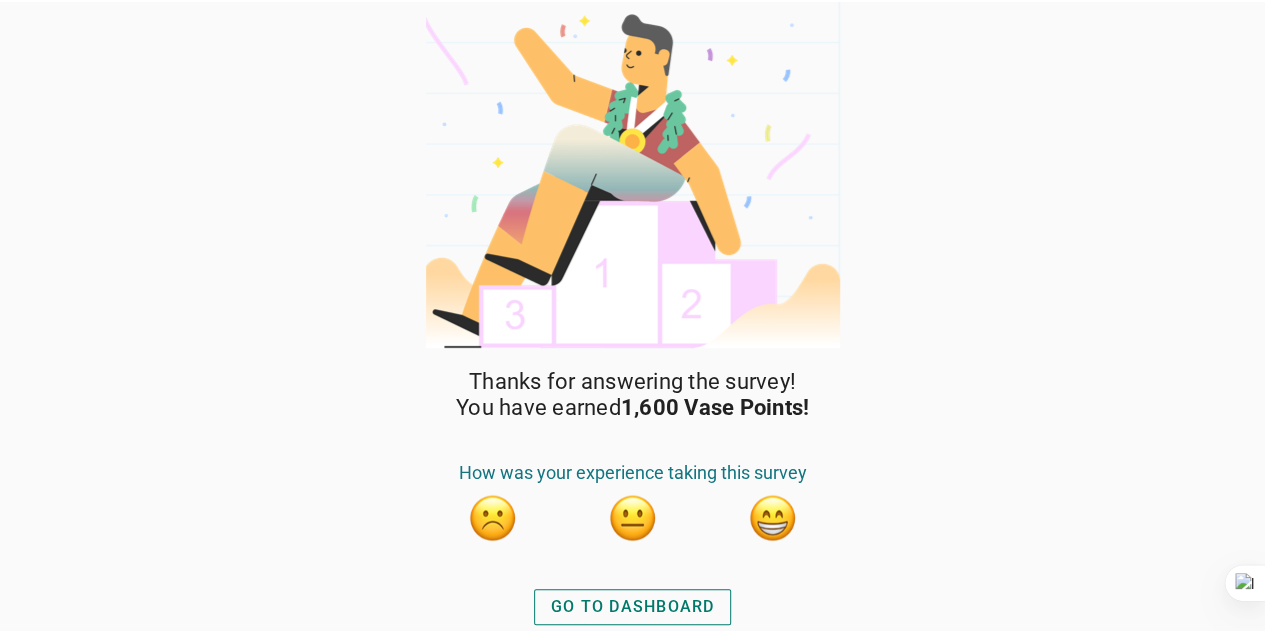 scroll, scrollTop: 0, scrollLeft: 0, axis: both 